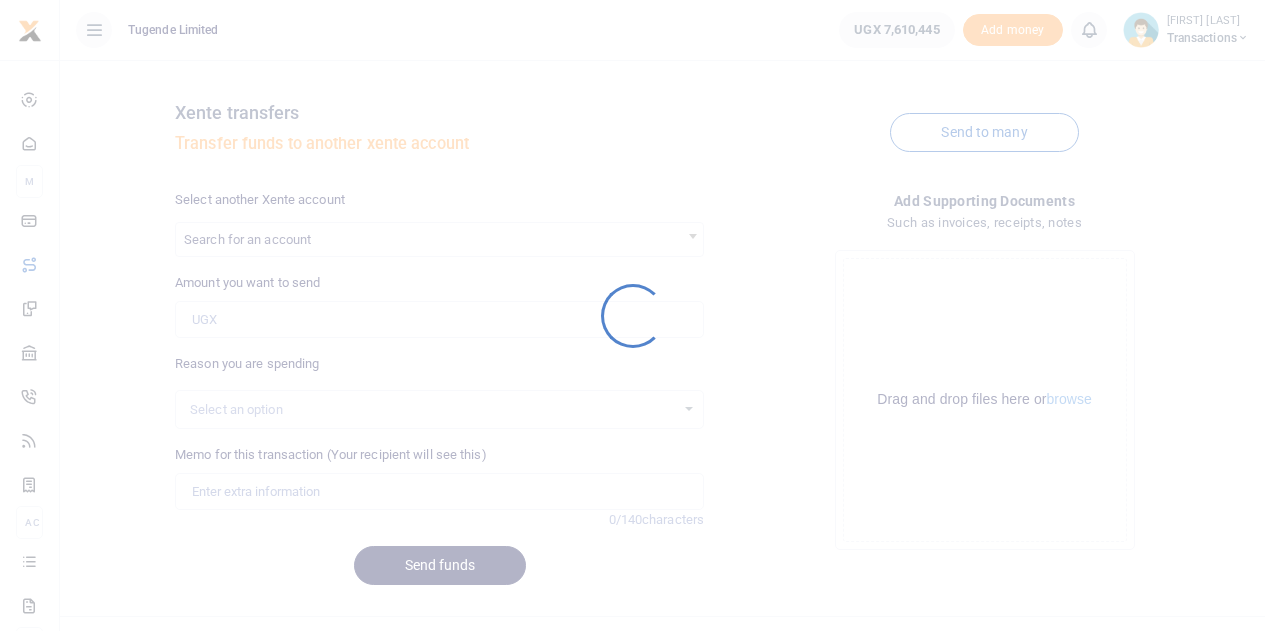 scroll, scrollTop: 0, scrollLeft: 0, axis: both 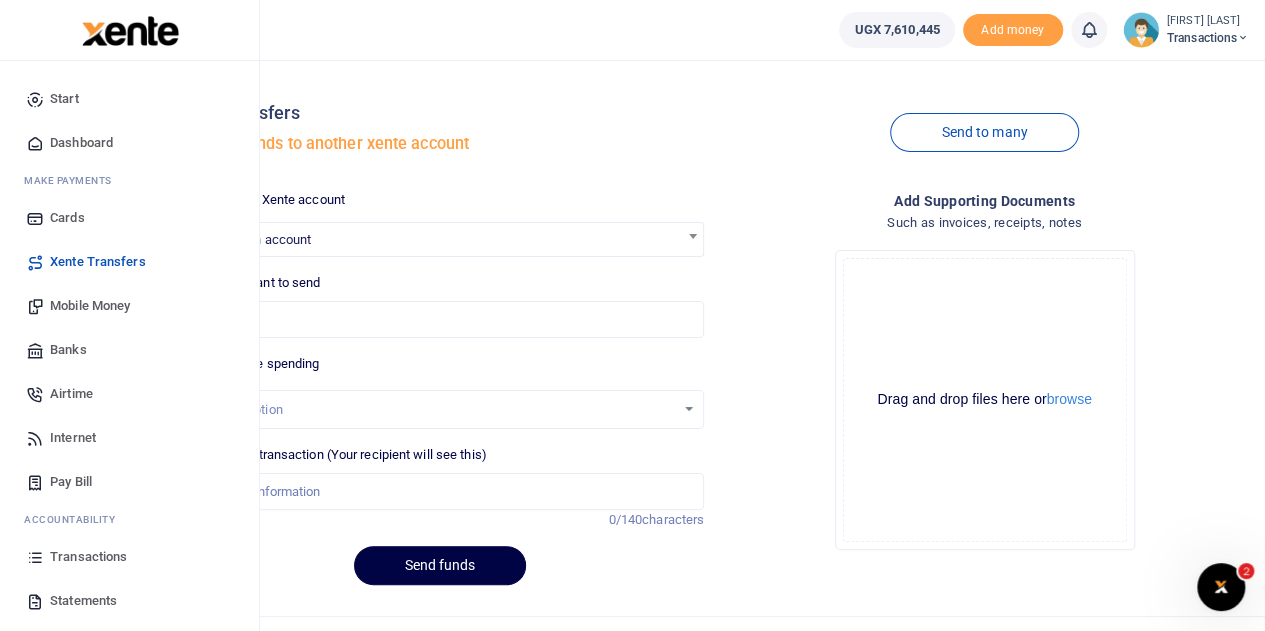click on "Transactions" at bounding box center [88, 557] 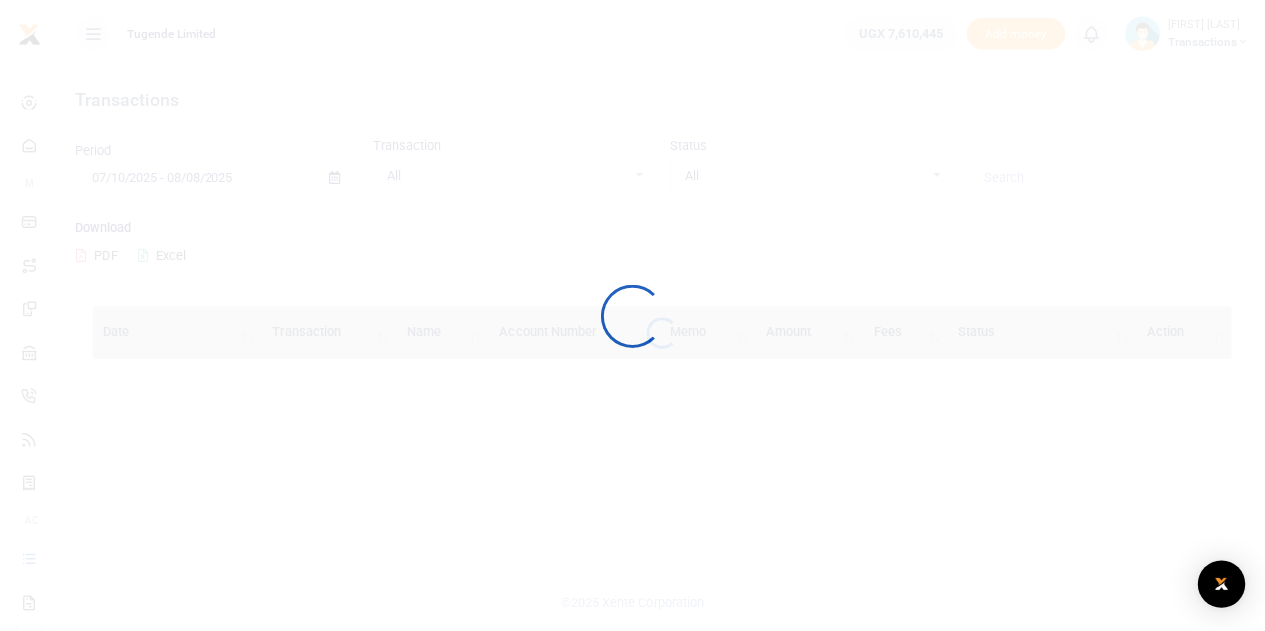 scroll, scrollTop: 0, scrollLeft: 0, axis: both 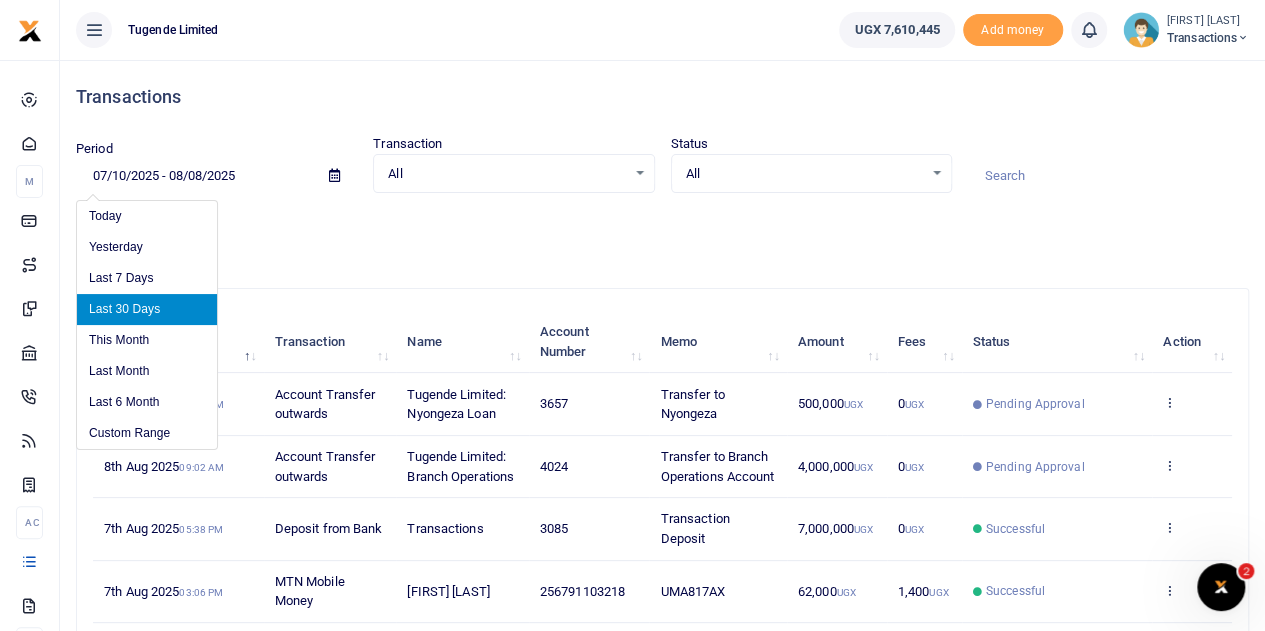 click on "07/10/2025 - 08/08/2025" at bounding box center (194, 176) 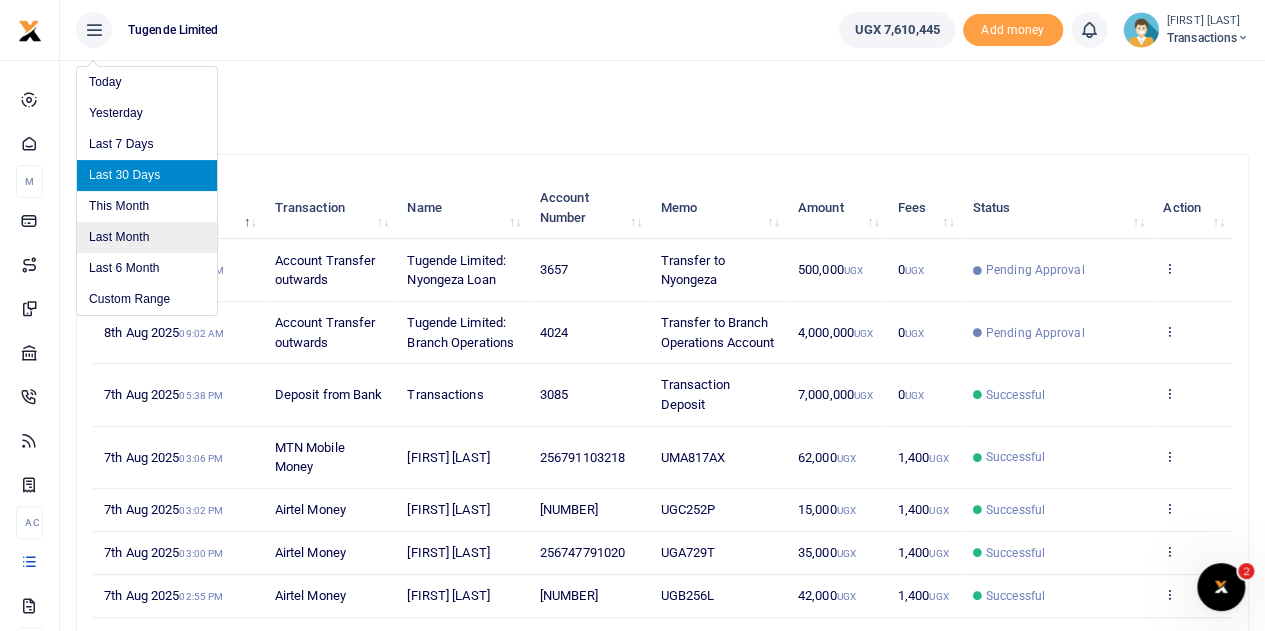 scroll, scrollTop: 138, scrollLeft: 0, axis: vertical 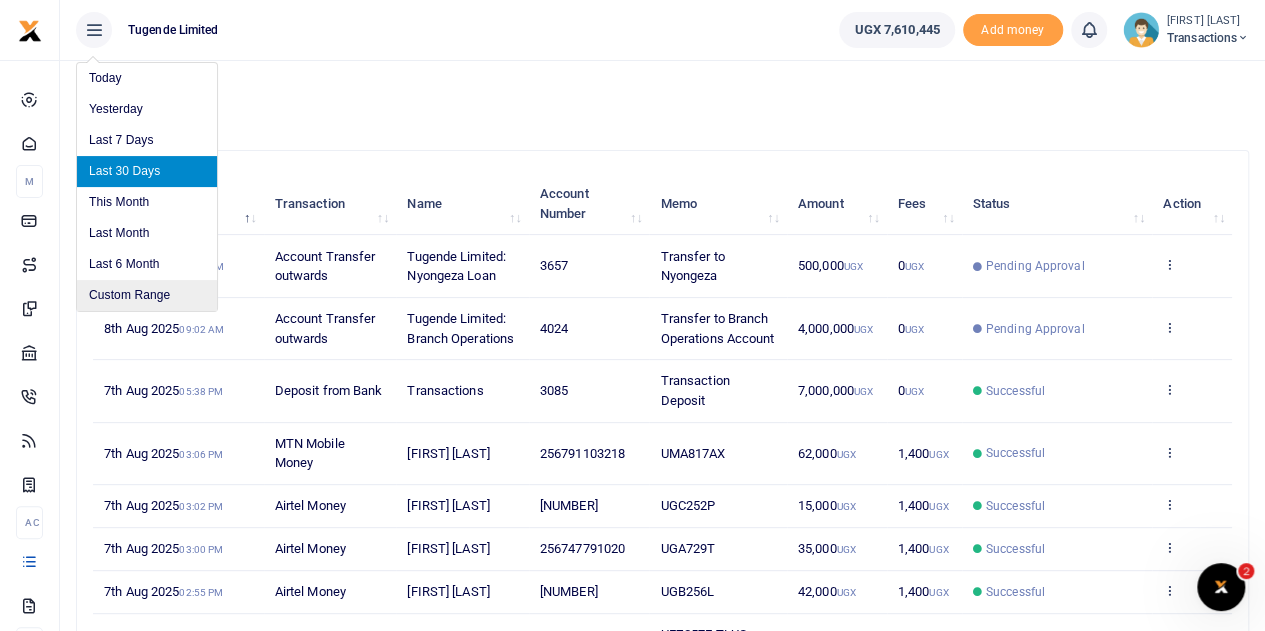 click on "Custom Range" at bounding box center (147, 295) 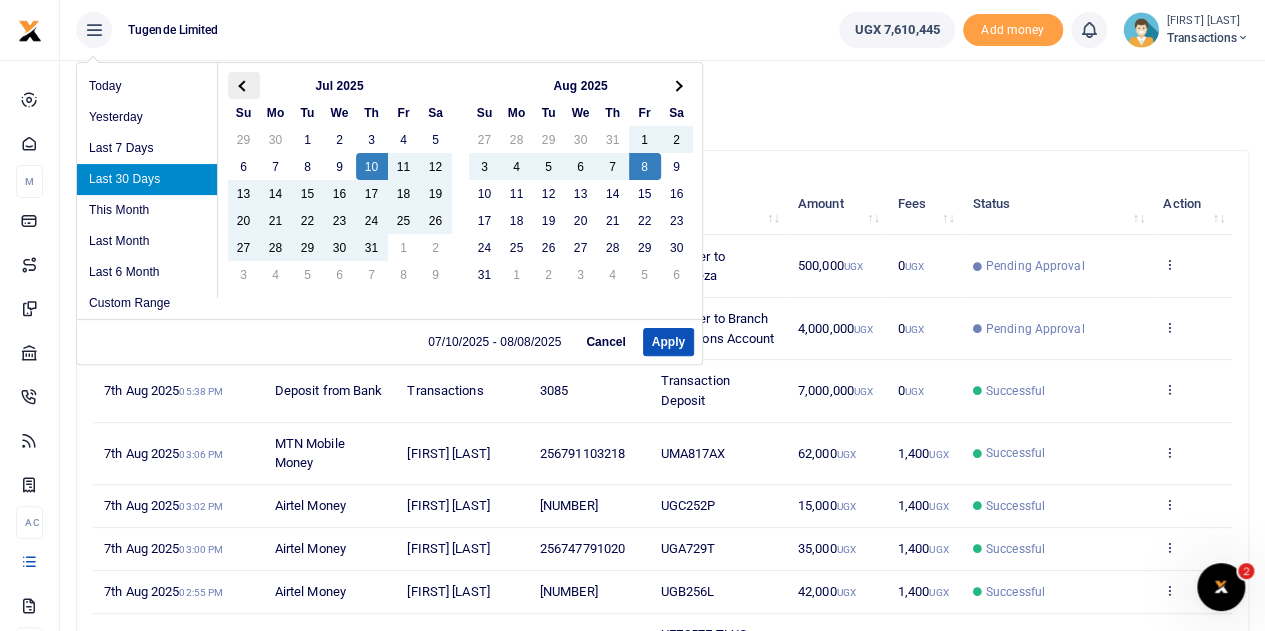click at bounding box center [244, 85] 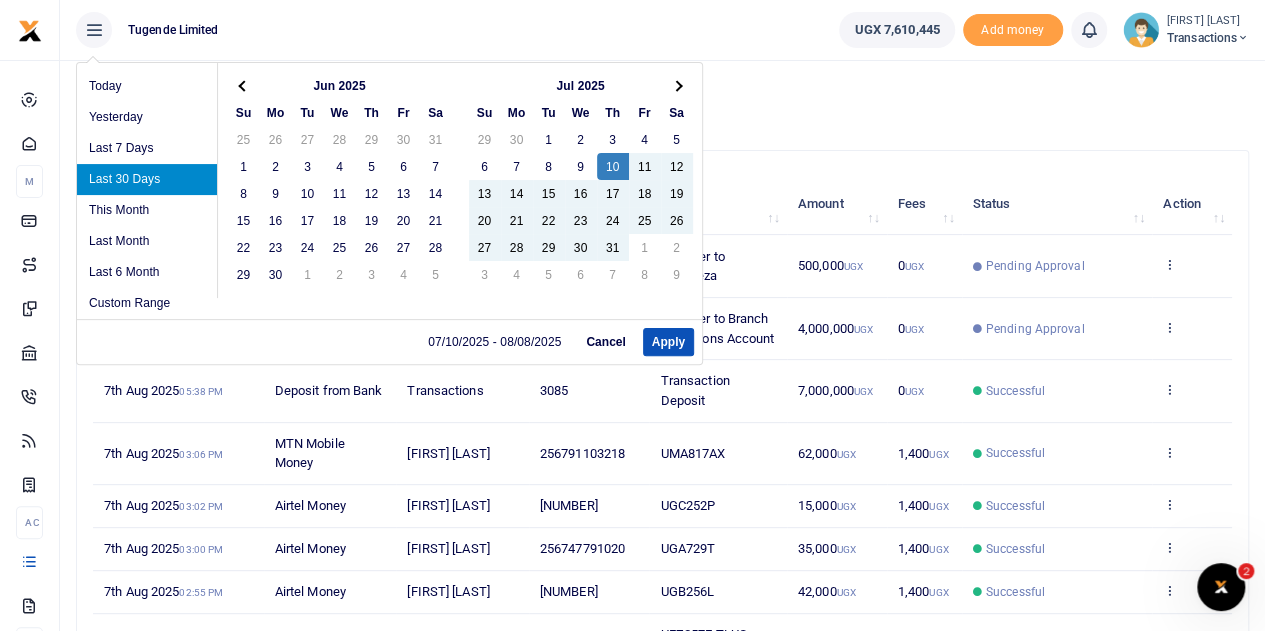 click at bounding box center (244, 85) 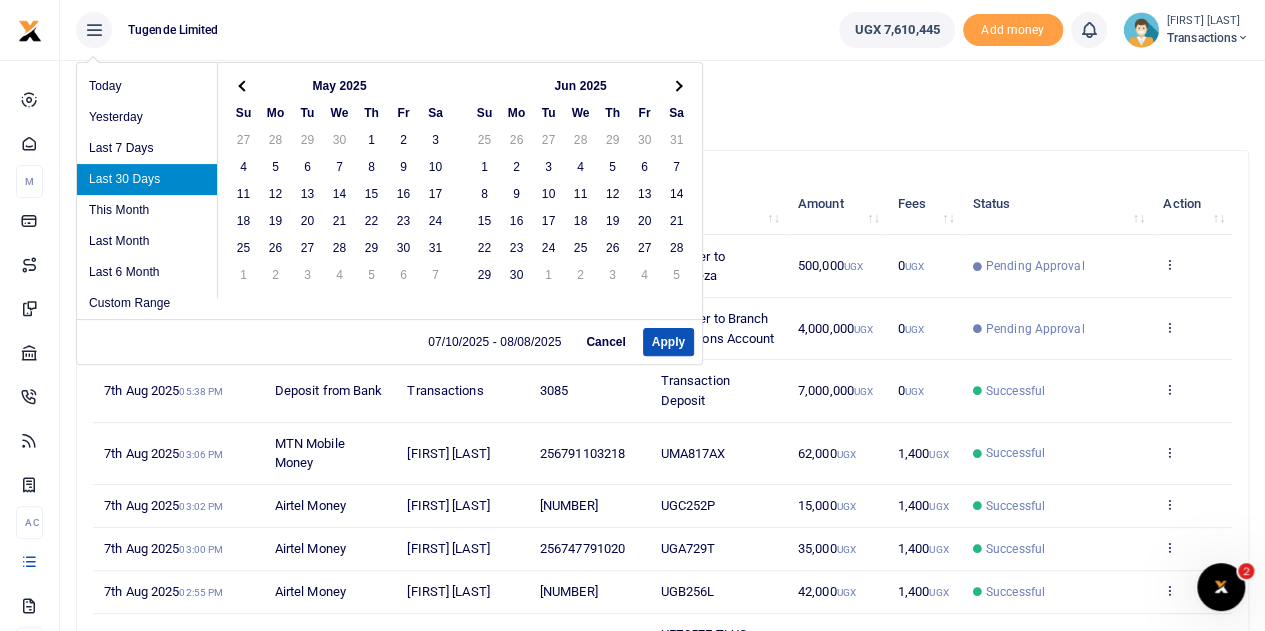 click at bounding box center [244, 85] 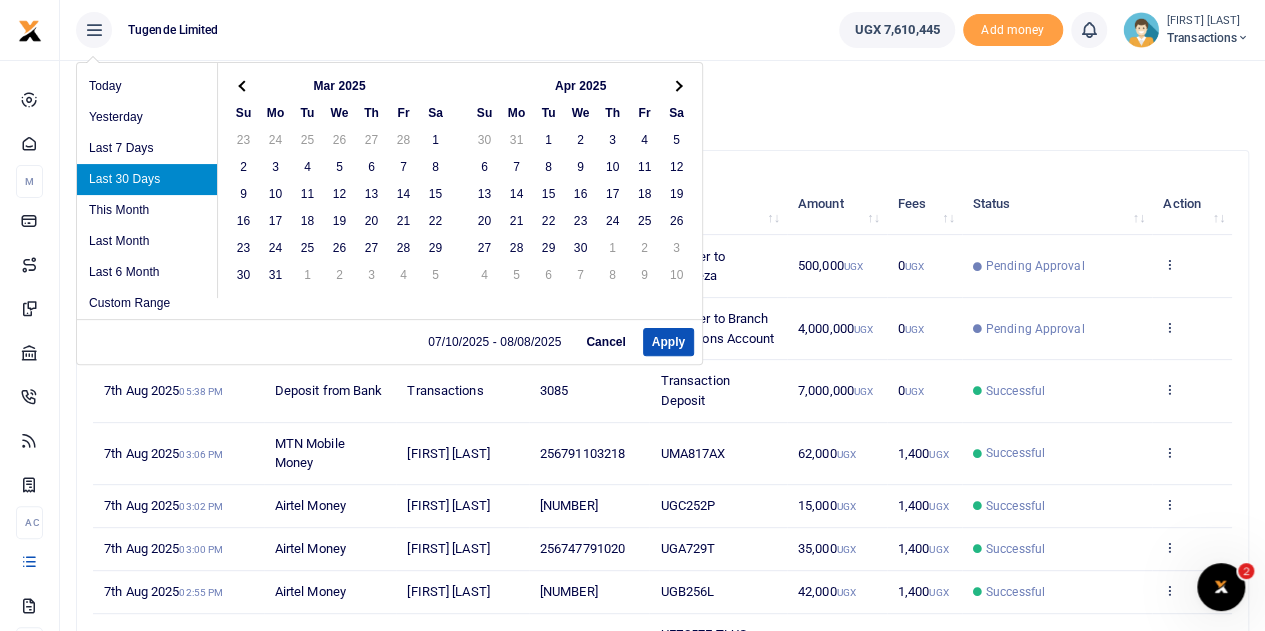click at bounding box center [244, 85] 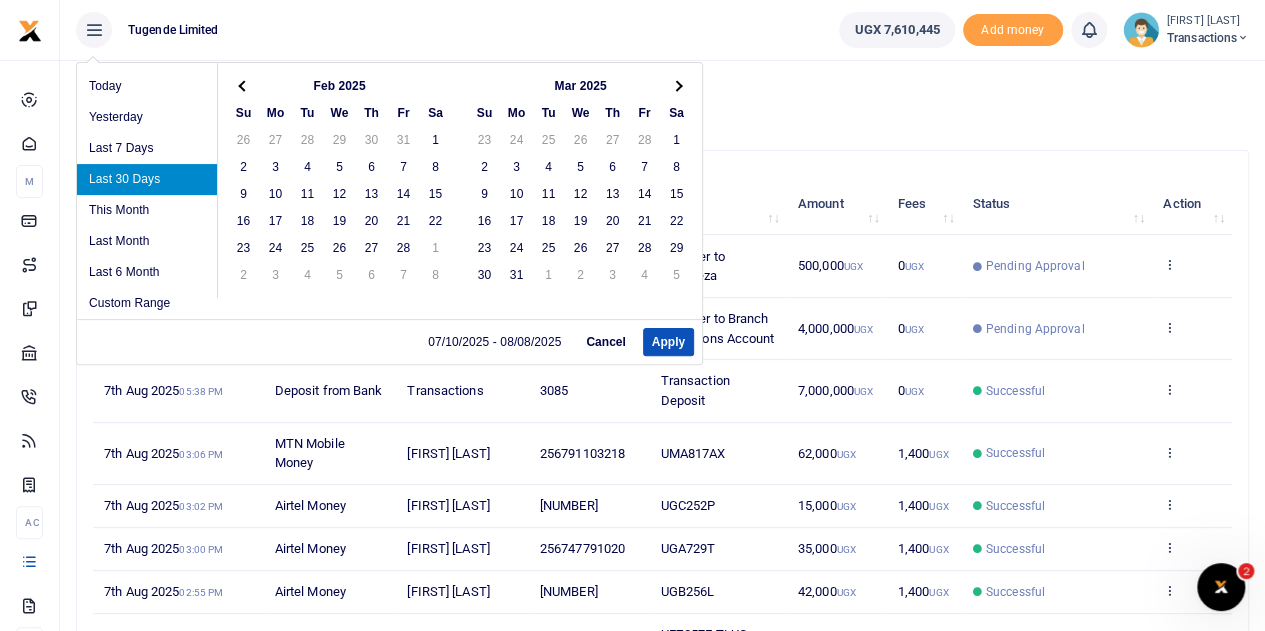click at bounding box center [244, 85] 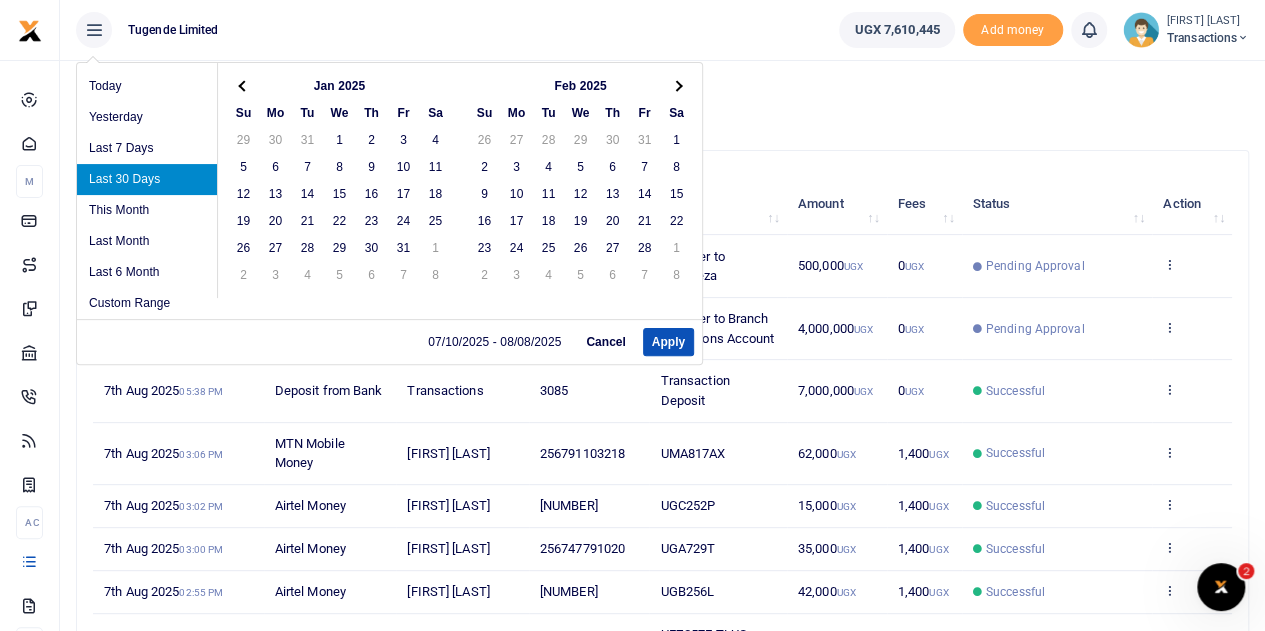 click at bounding box center (244, 85) 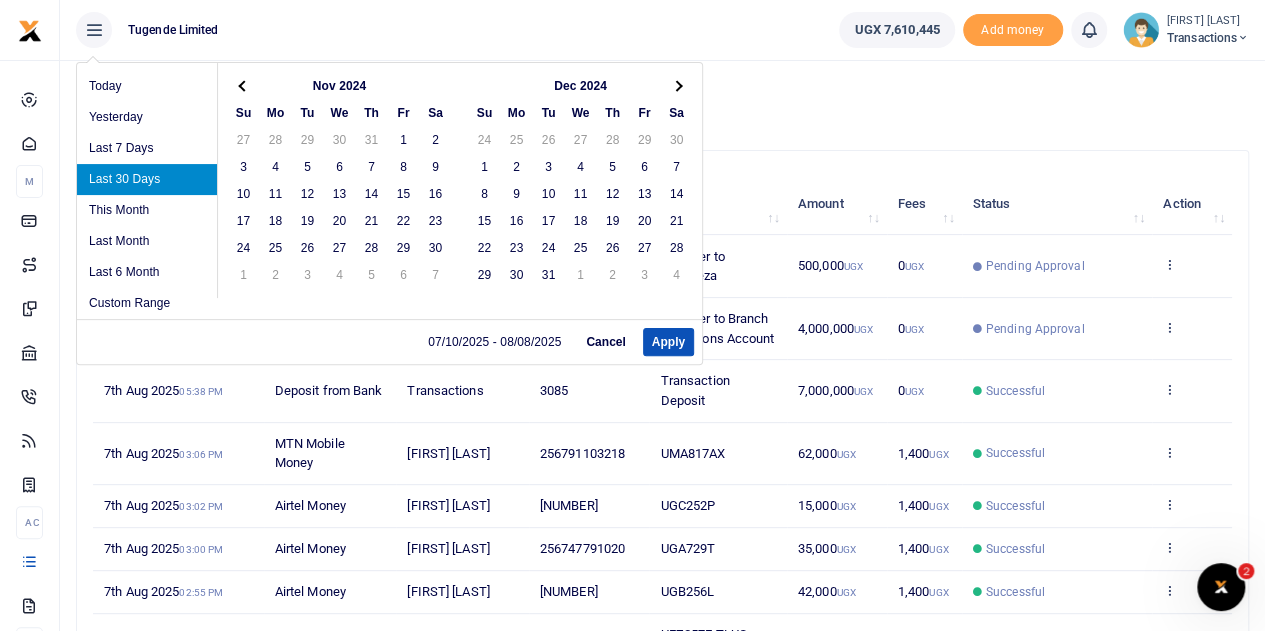 click at bounding box center (244, 85) 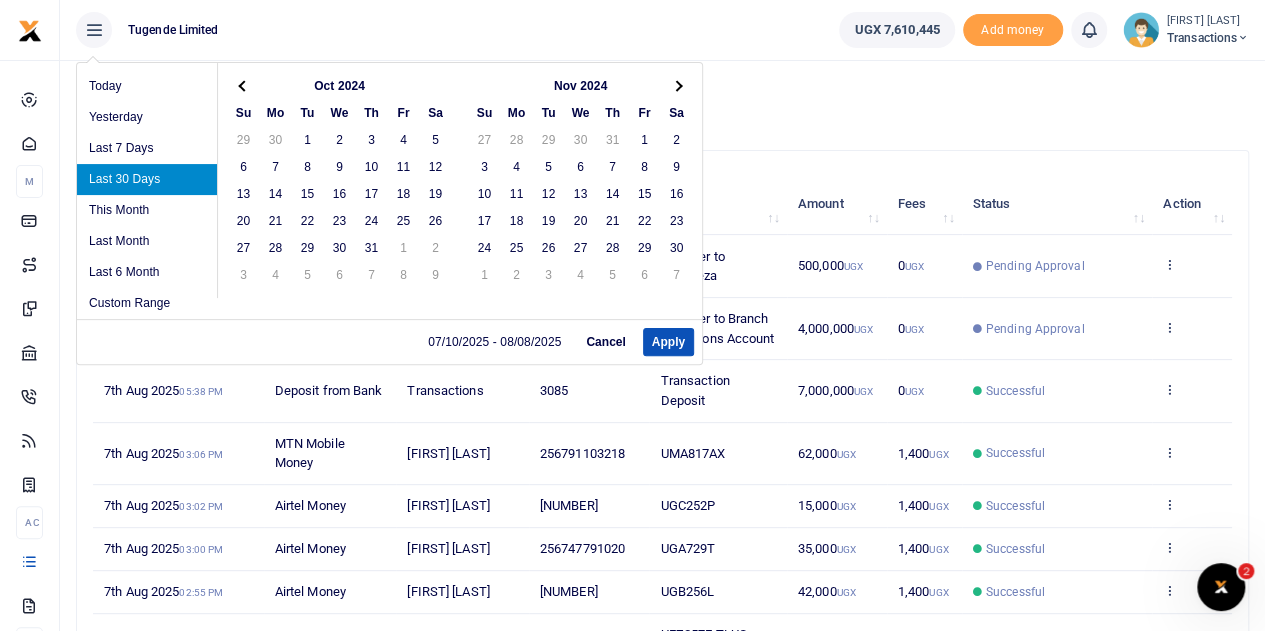 click at bounding box center (244, 85) 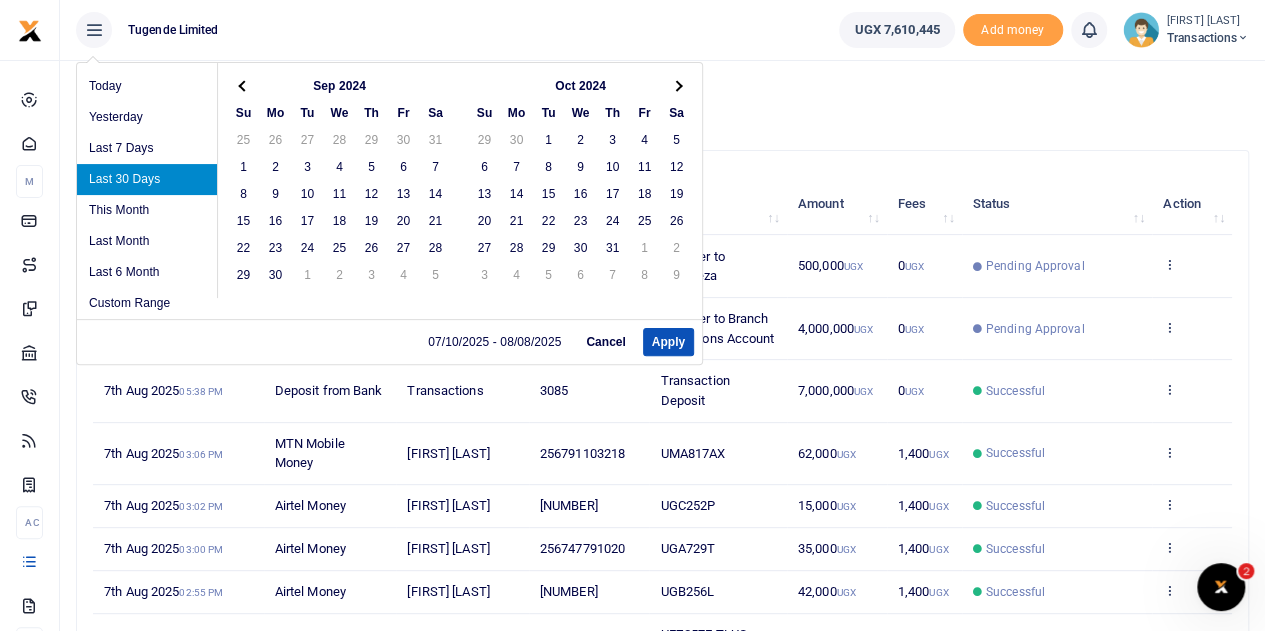 click at bounding box center [244, 85] 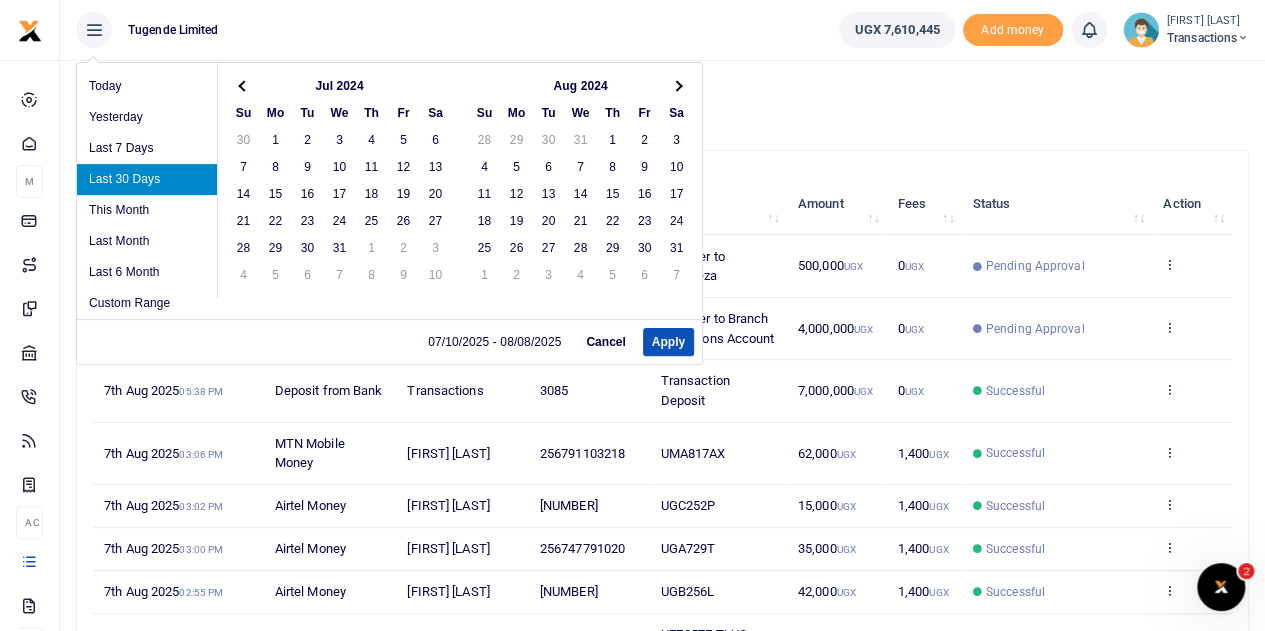click at bounding box center [244, 85] 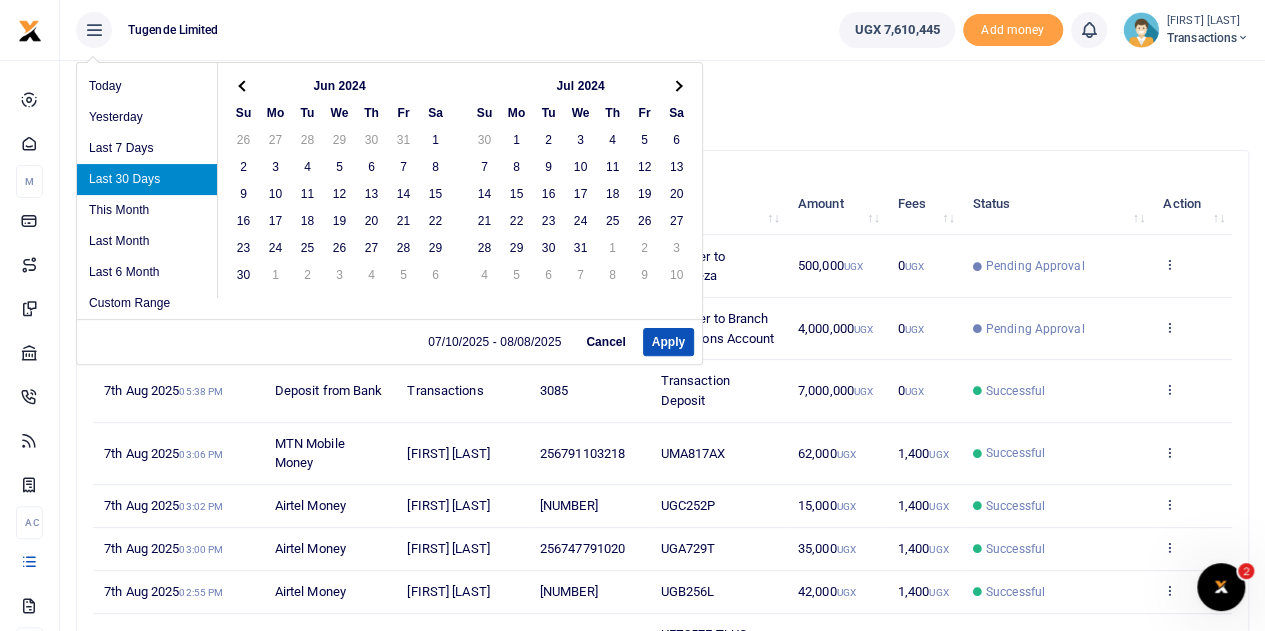 click at bounding box center (244, 85) 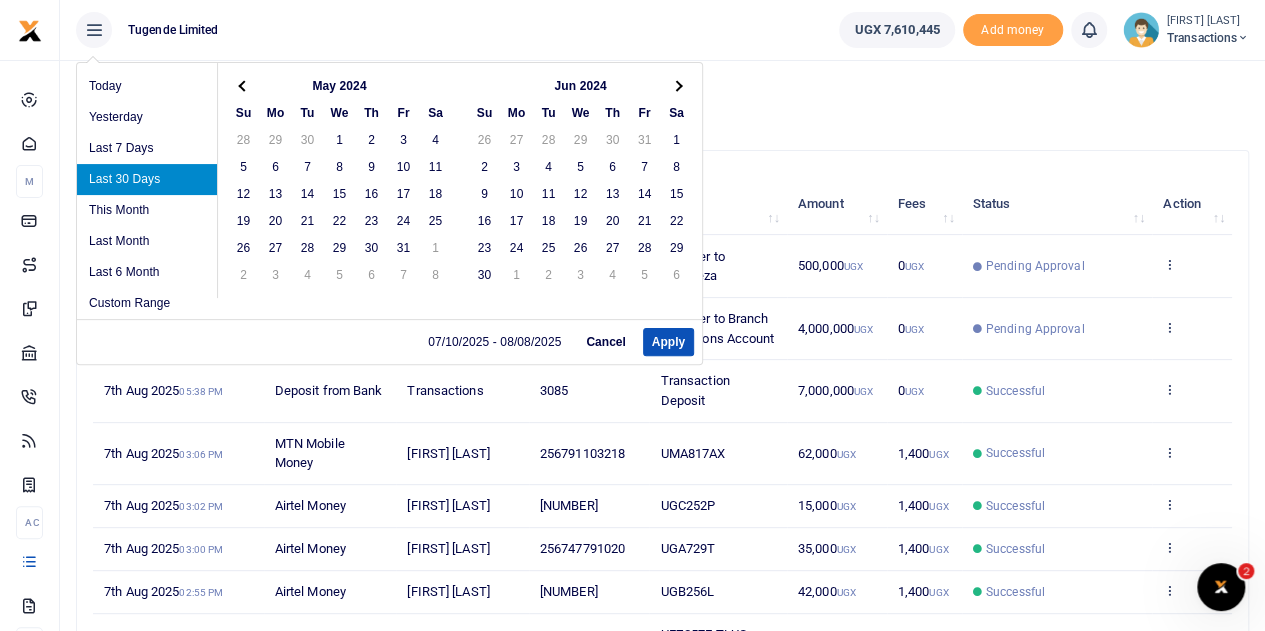 click at bounding box center (244, 85) 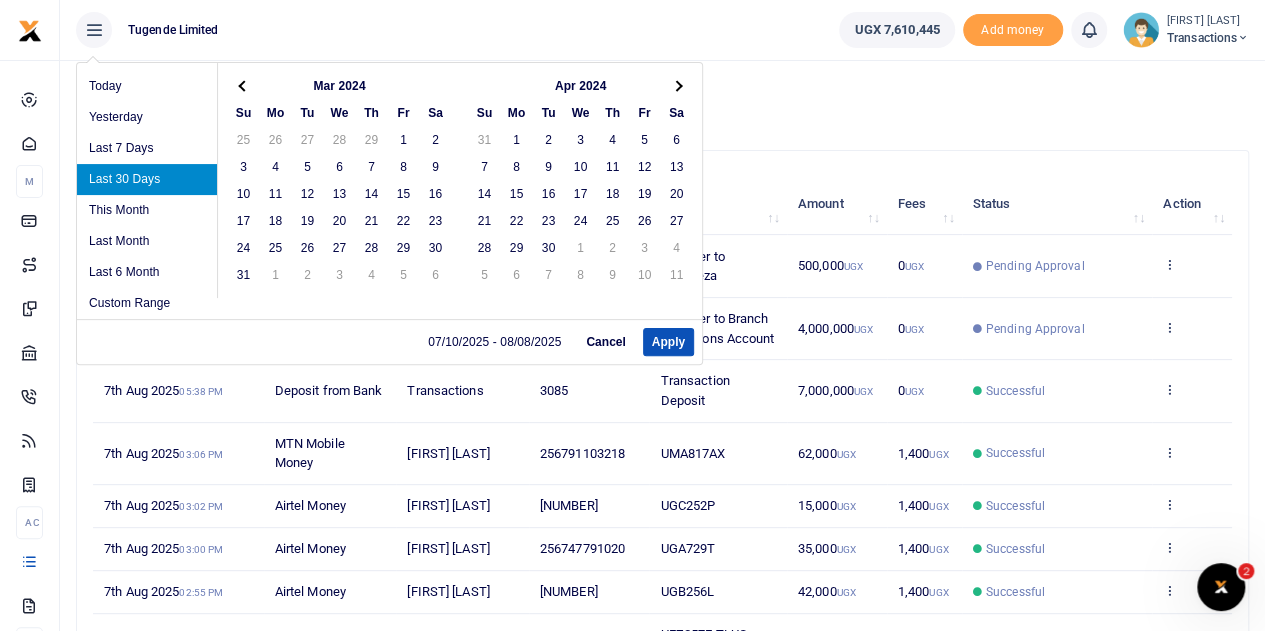 click at bounding box center (244, 85) 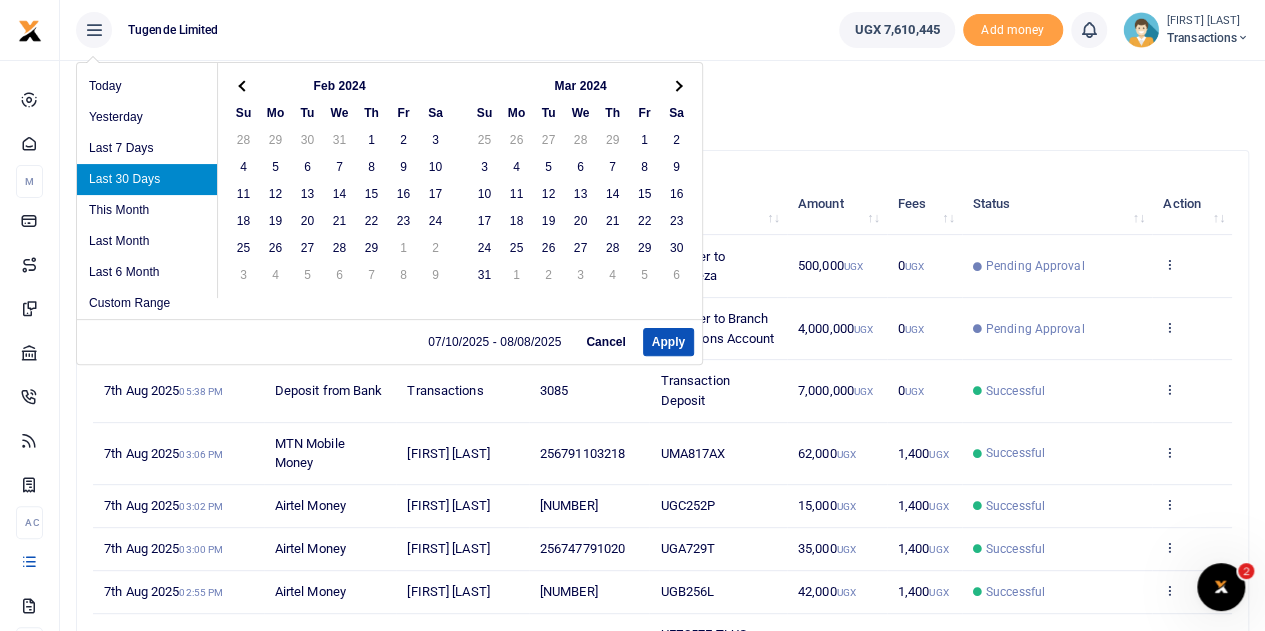 click at bounding box center (244, 85) 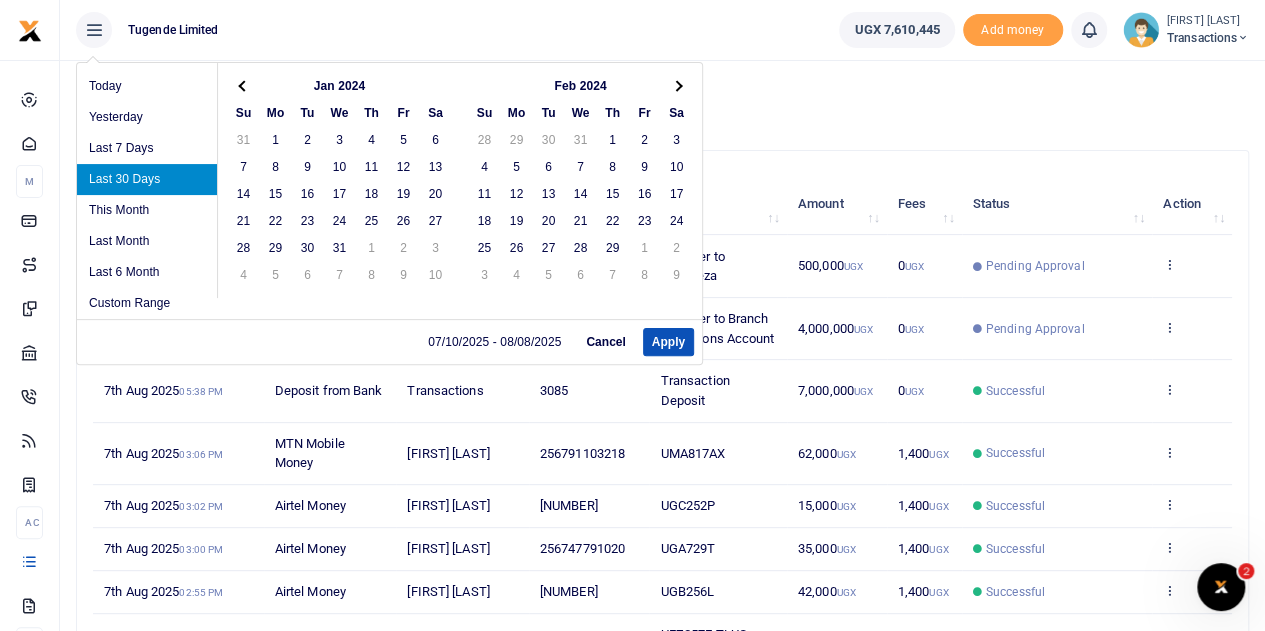 click at bounding box center [244, 85] 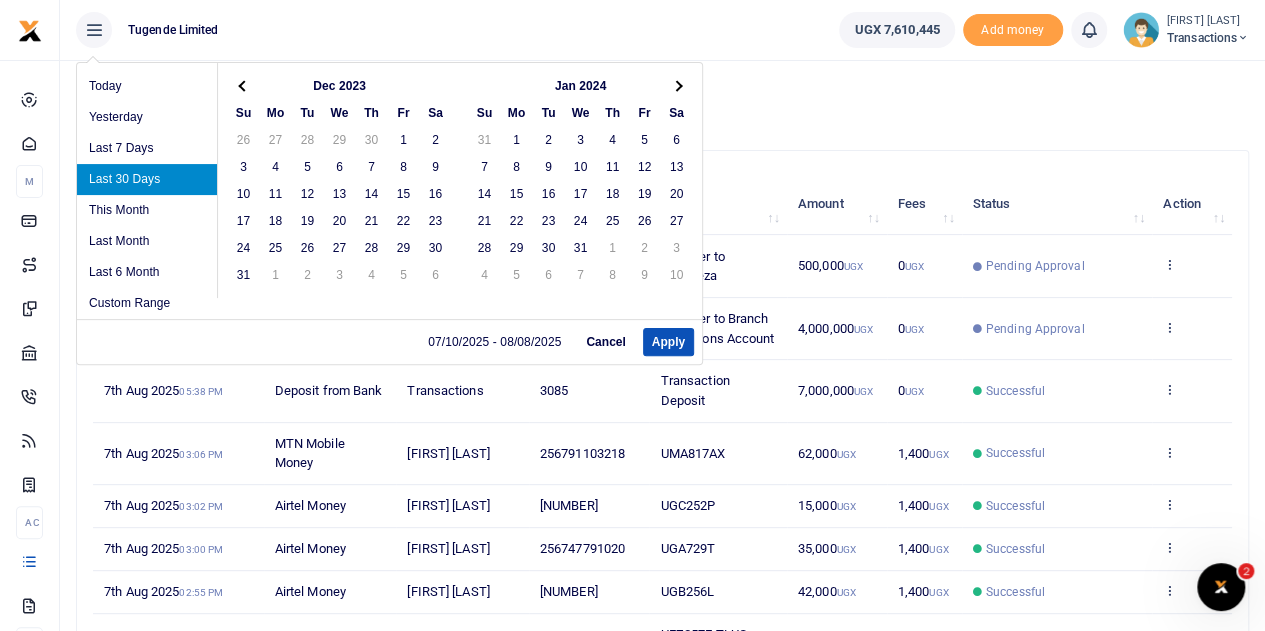 click at bounding box center (244, 85) 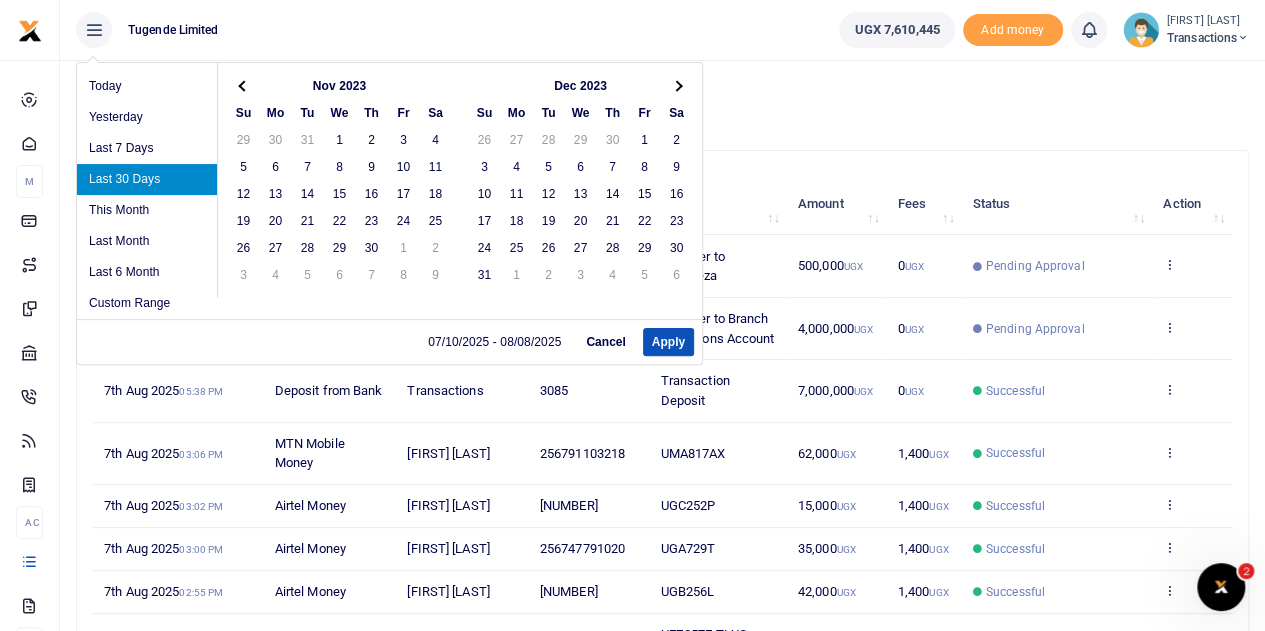 click at bounding box center (244, 85) 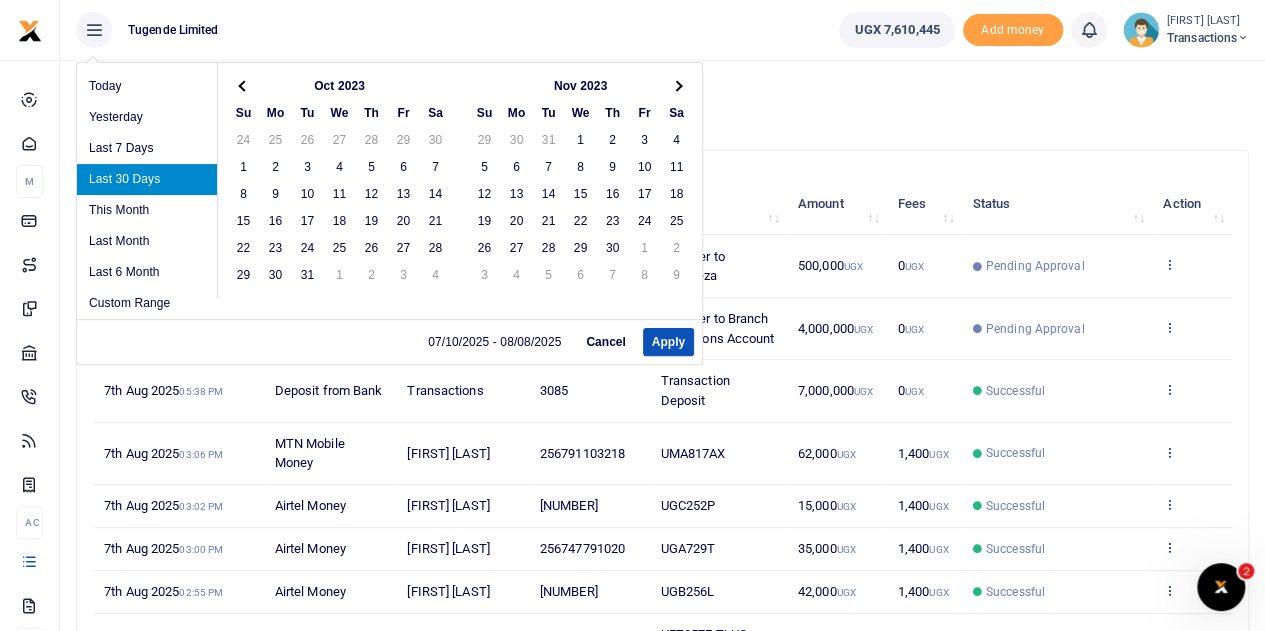 click at bounding box center (244, 85) 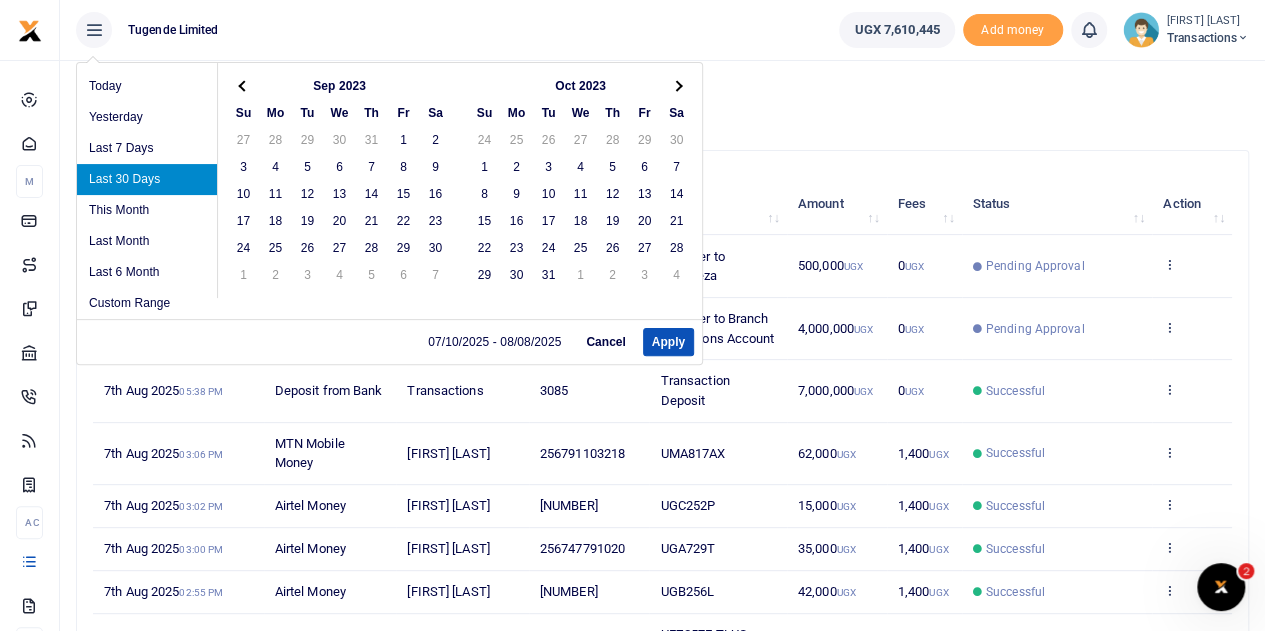 click at bounding box center [244, 85] 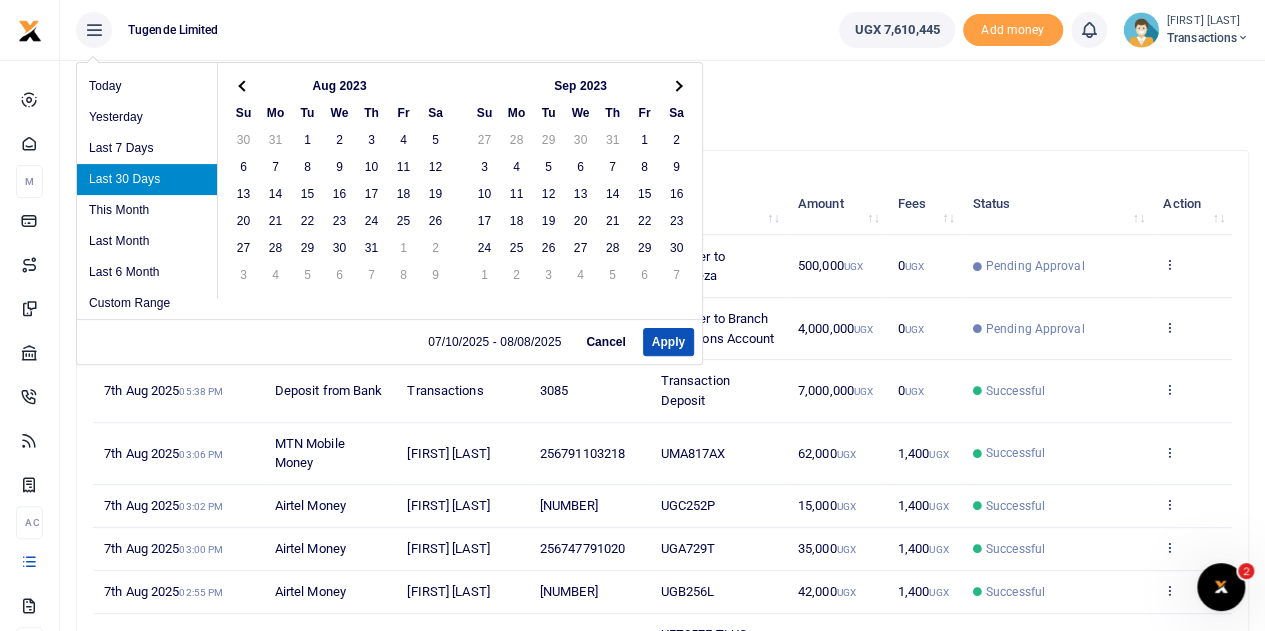 click at bounding box center [244, 85] 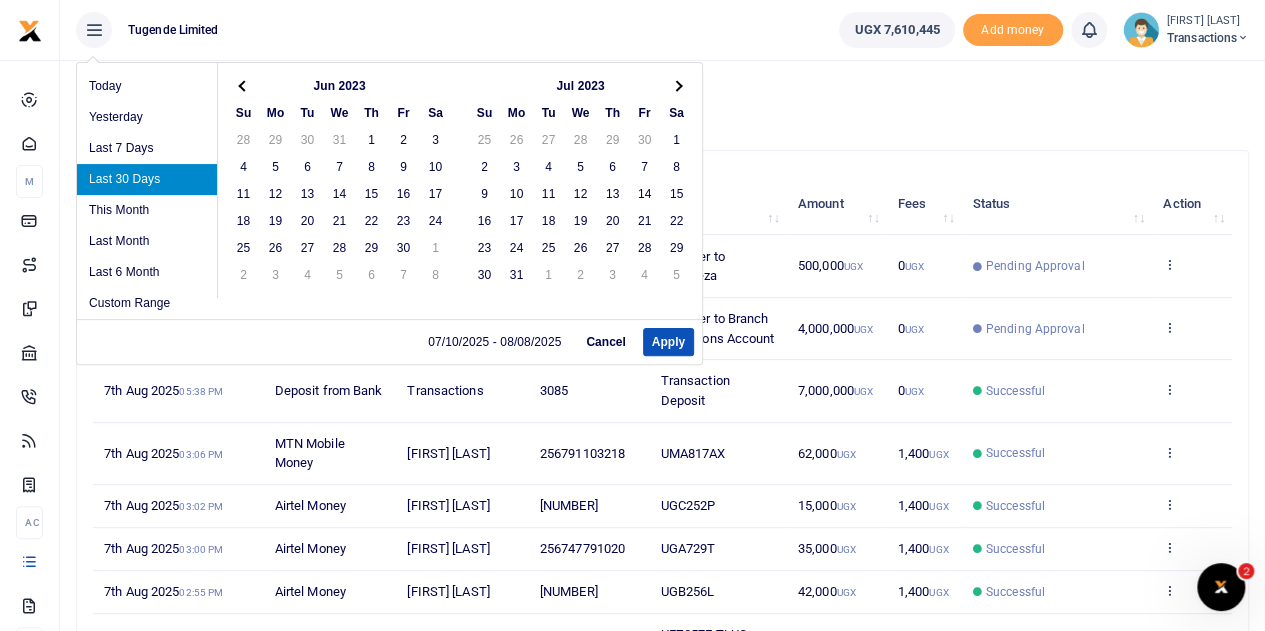 click at bounding box center (244, 85) 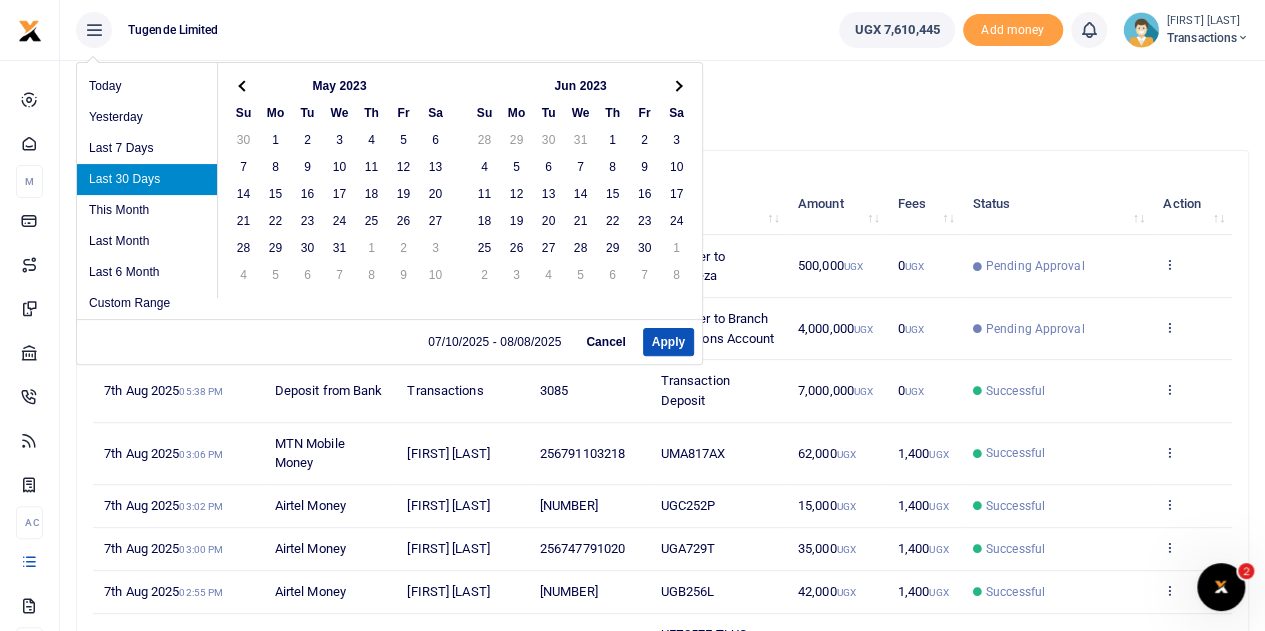 click at bounding box center [244, 85] 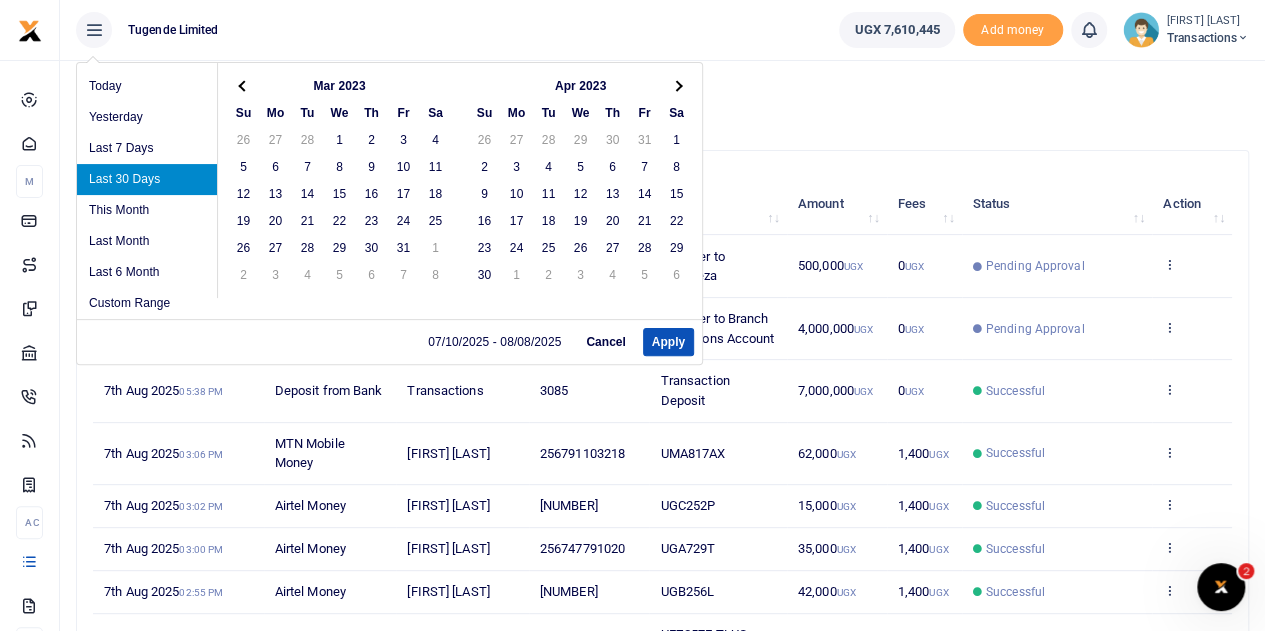 click at bounding box center (244, 85) 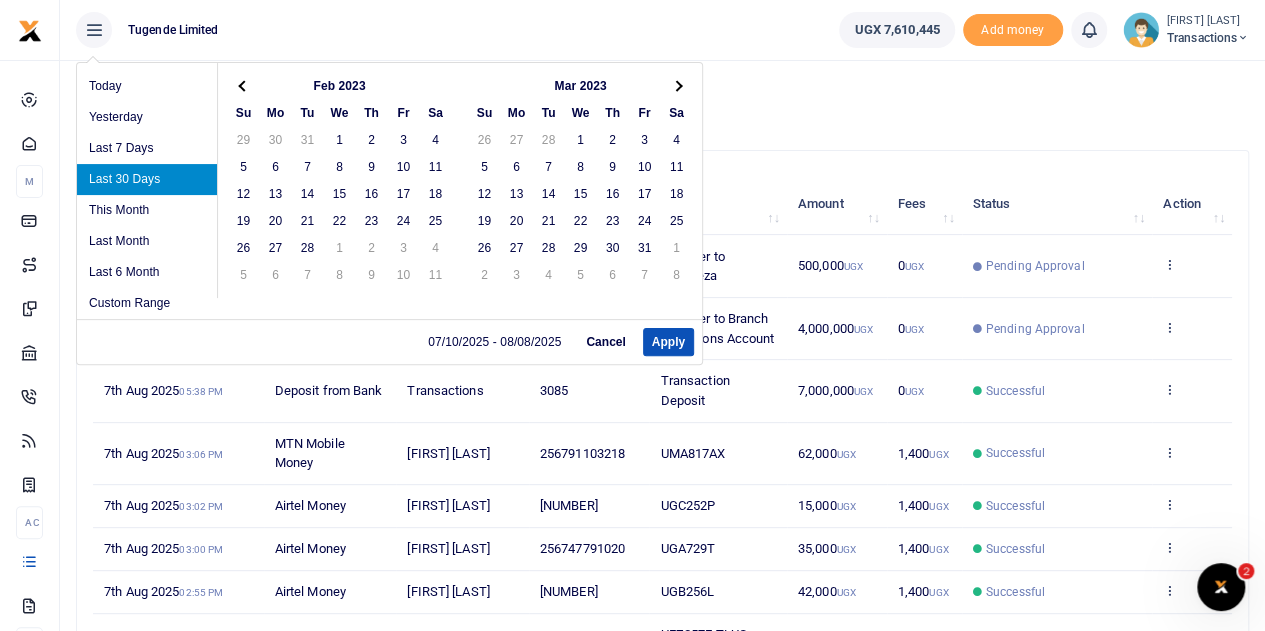 click at bounding box center [244, 85] 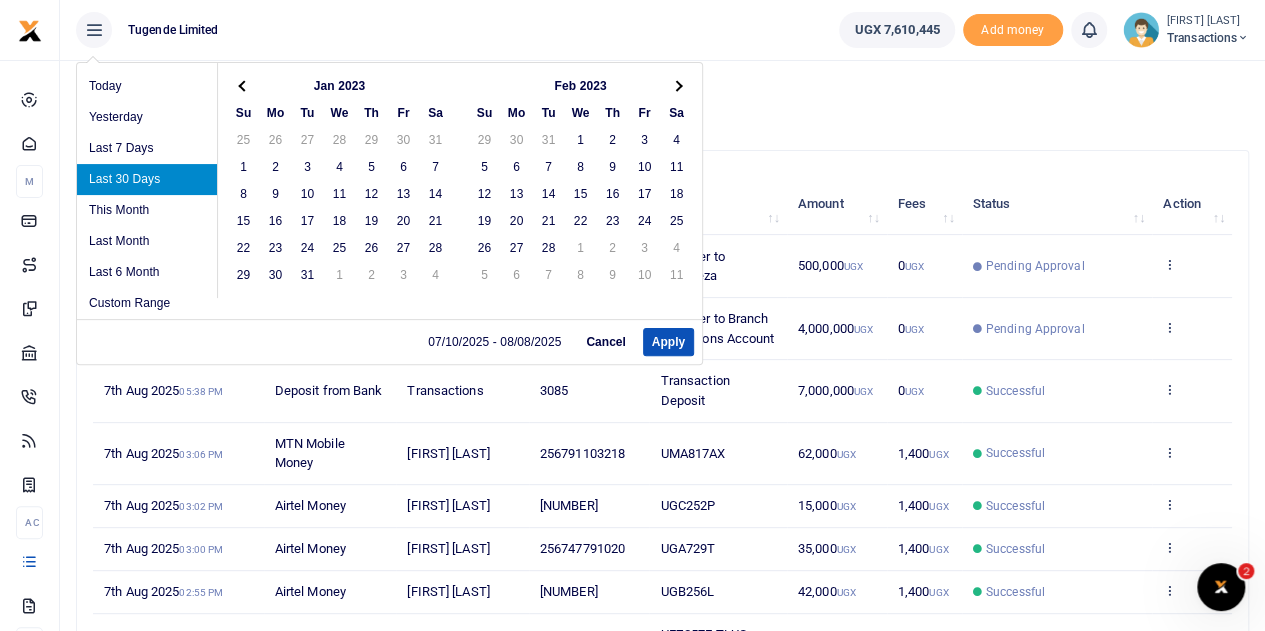 click at bounding box center [244, 85] 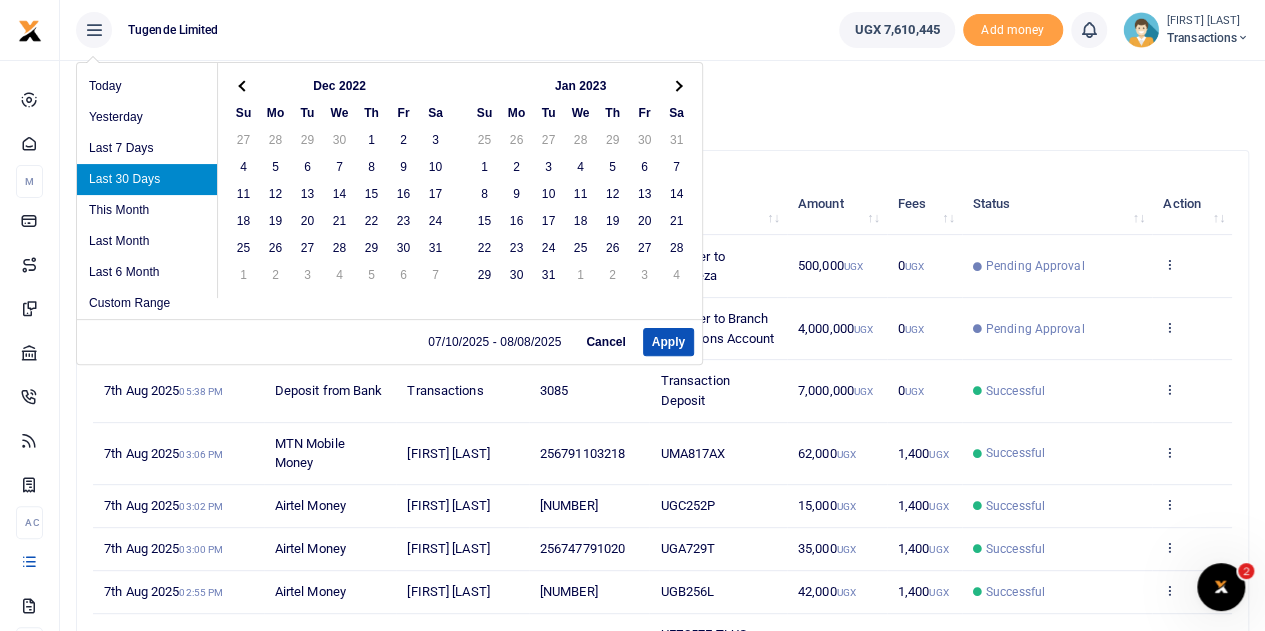 click at bounding box center [244, 85] 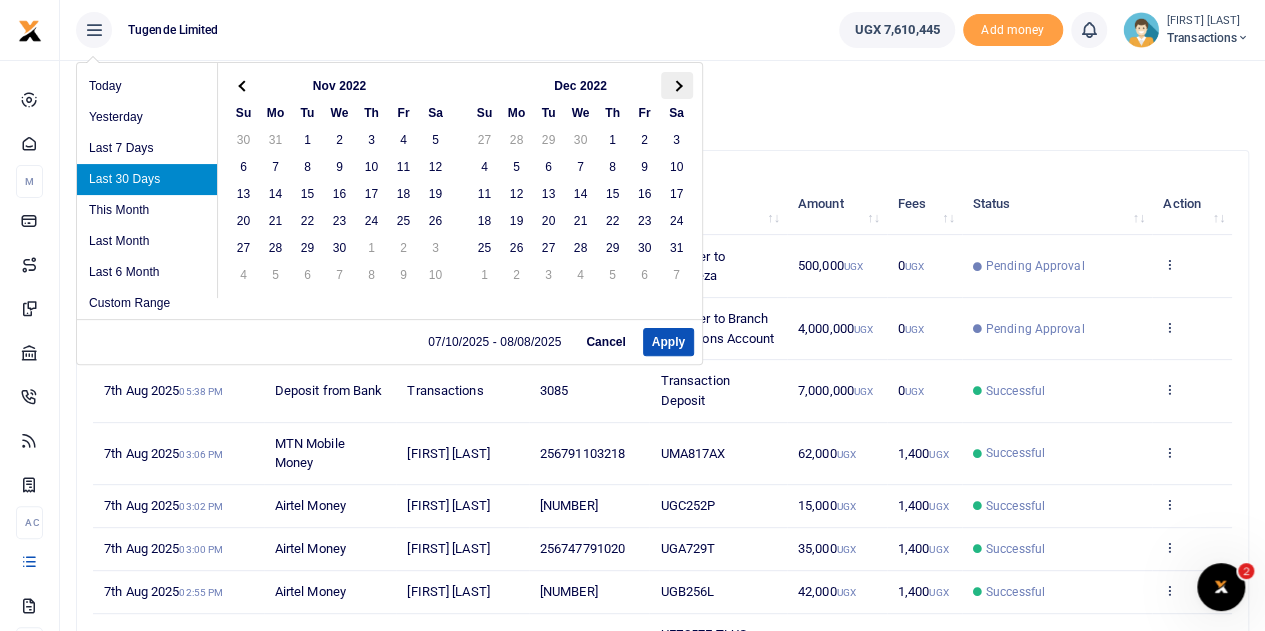 click at bounding box center [677, 85] 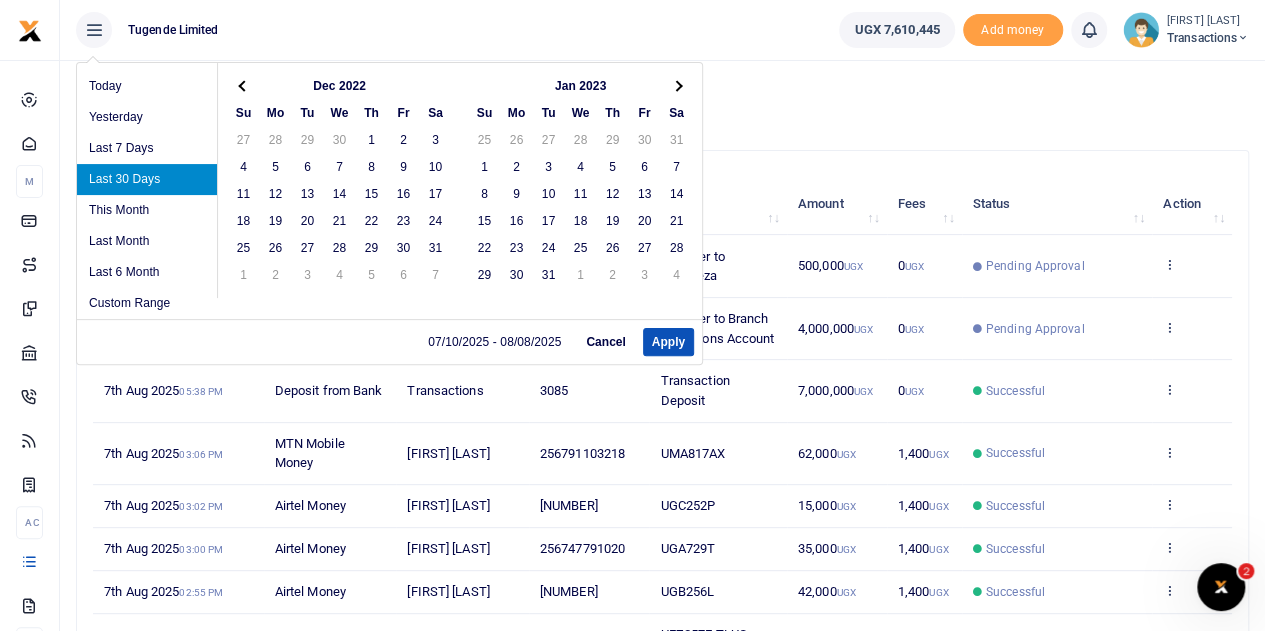 click at bounding box center (677, 85) 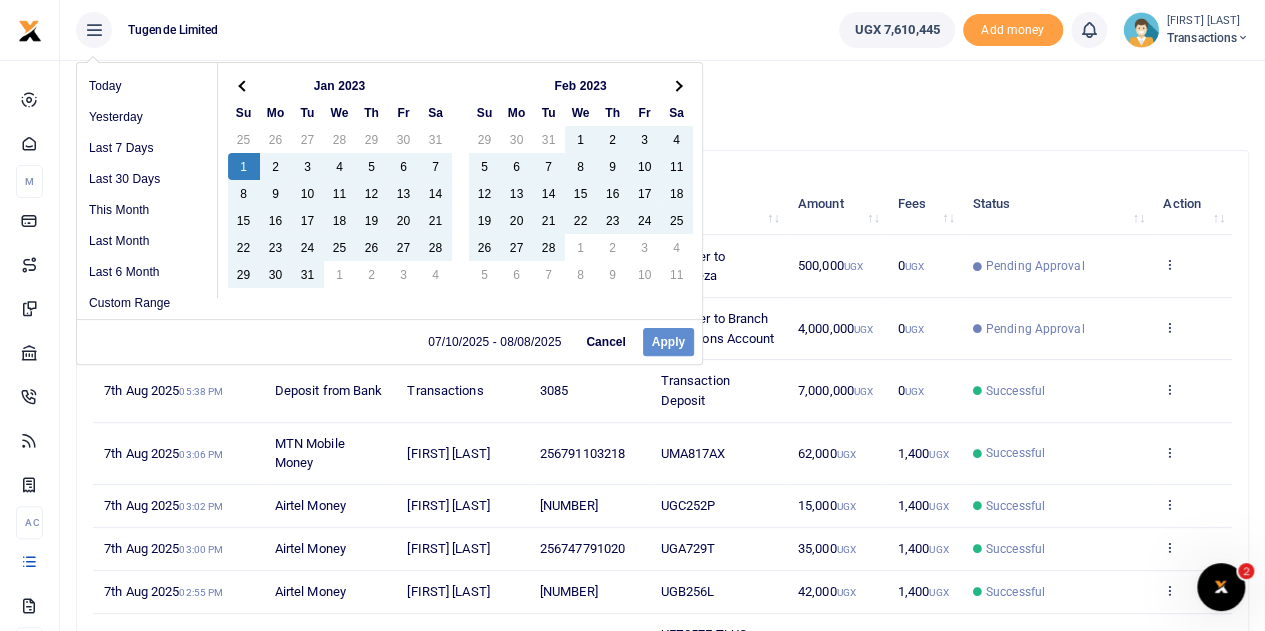 click on "[DATE] - [DATE] Cancel Apply" at bounding box center (389, 341) 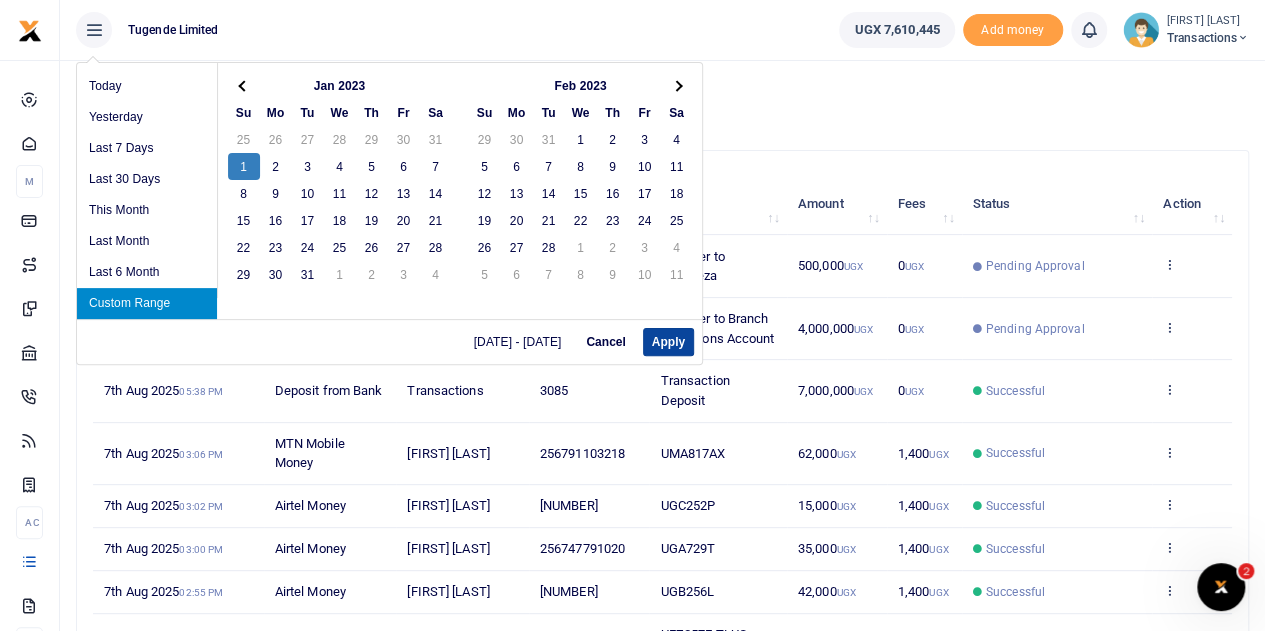 click on "Apply" at bounding box center [668, 342] 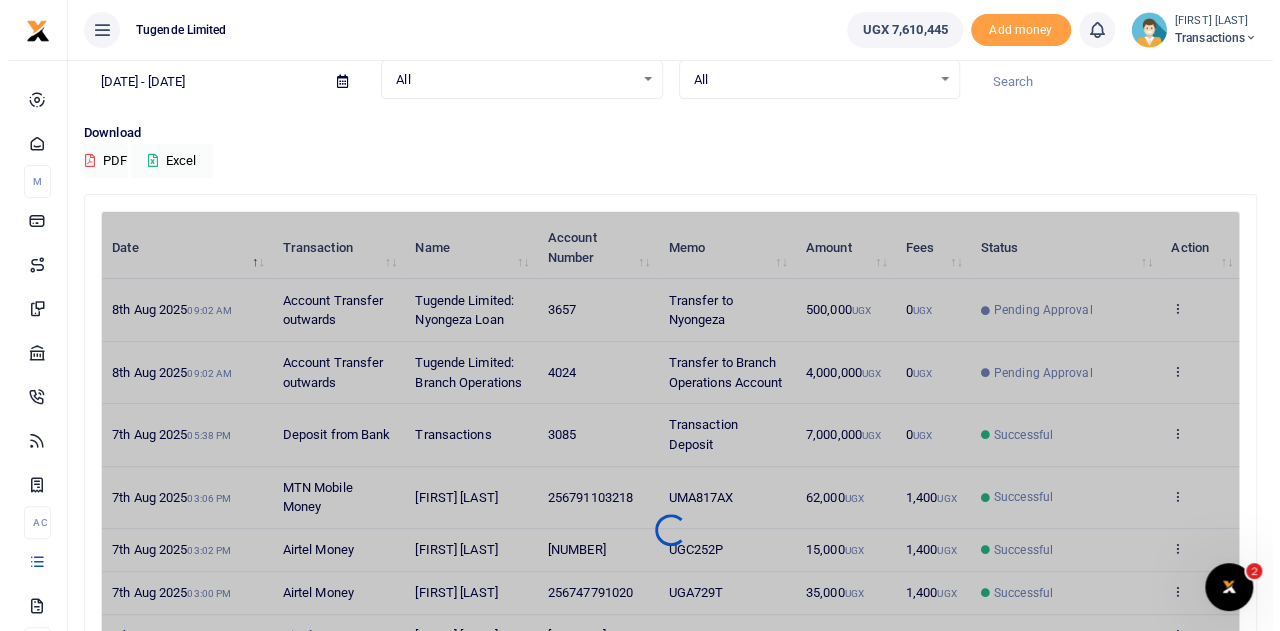 scroll, scrollTop: 0, scrollLeft: 0, axis: both 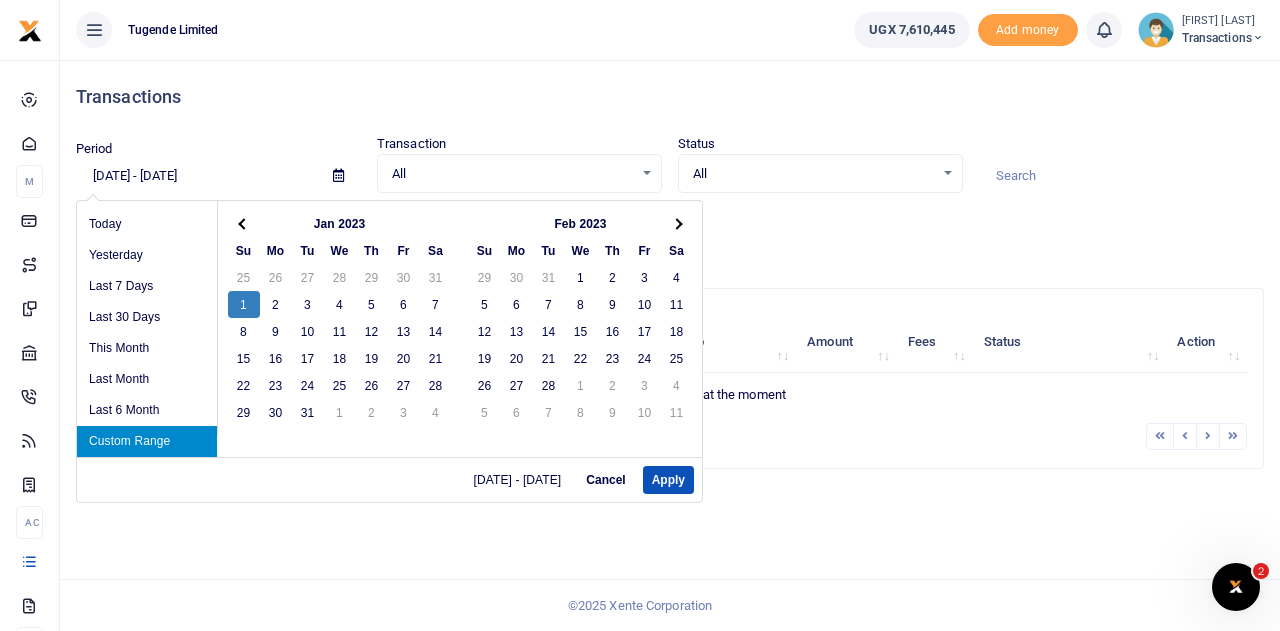 click on "[DATE] - [DATE]" at bounding box center (196, 176) 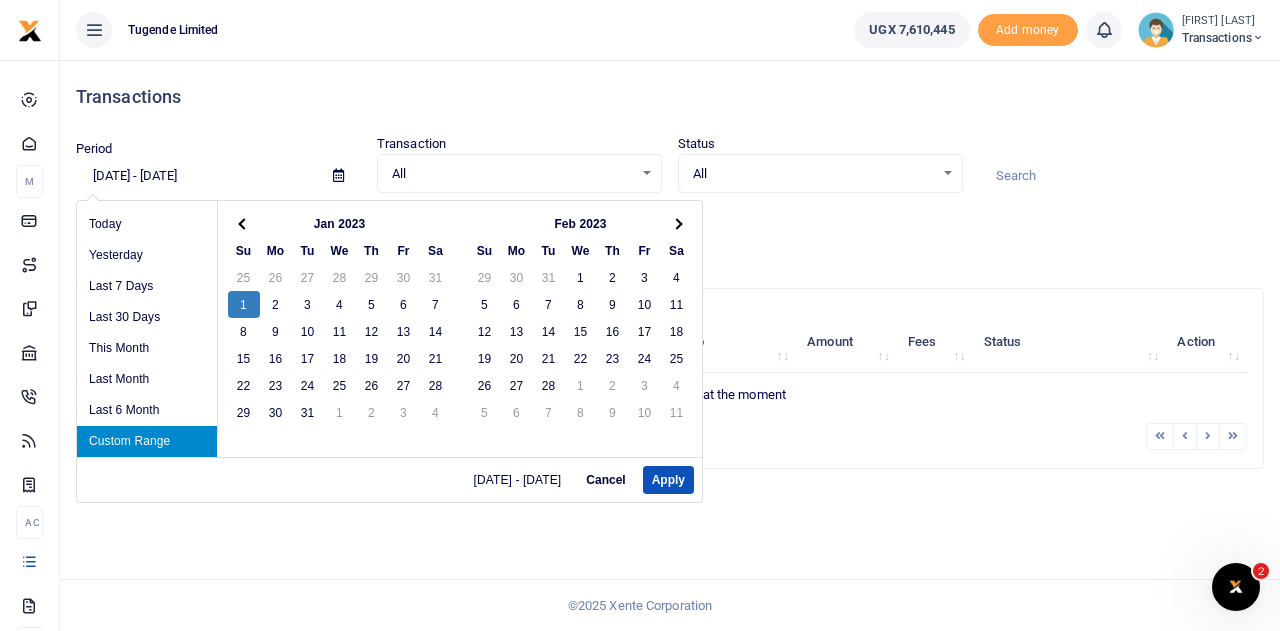 click on "[DATE] - [DATE]" at bounding box center [196, 176] 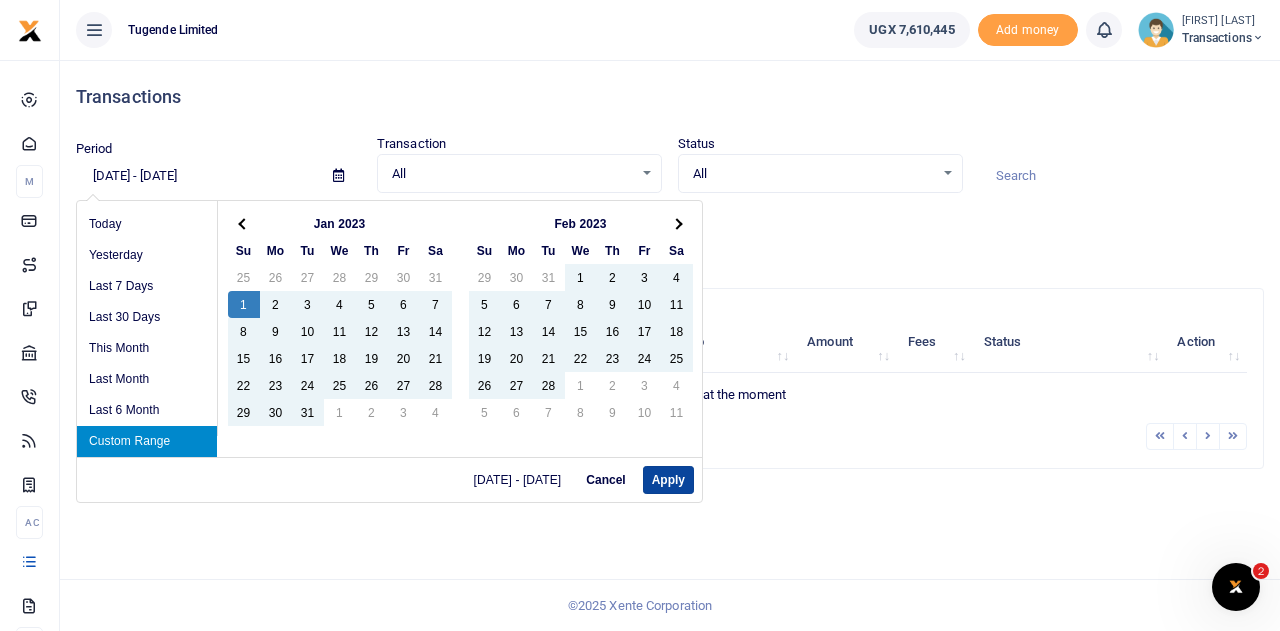 click on "Apply" at bounding box center [668, 480] 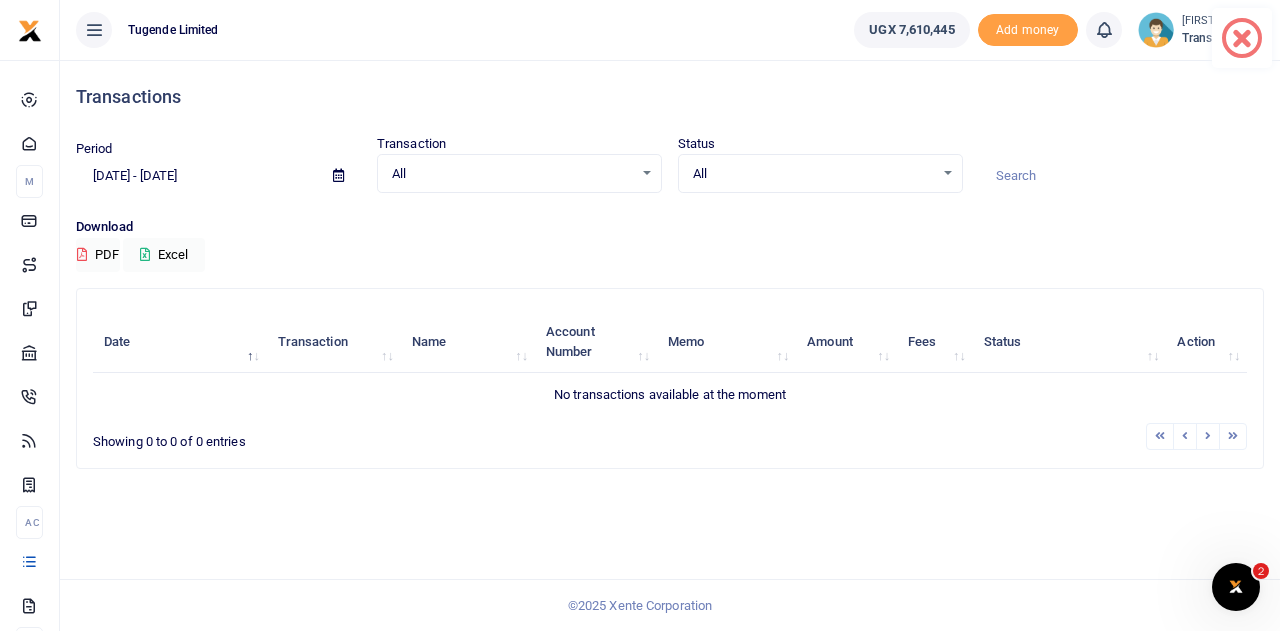 click on "[DATE] - [DATE]" at bounding box center [196, 176] 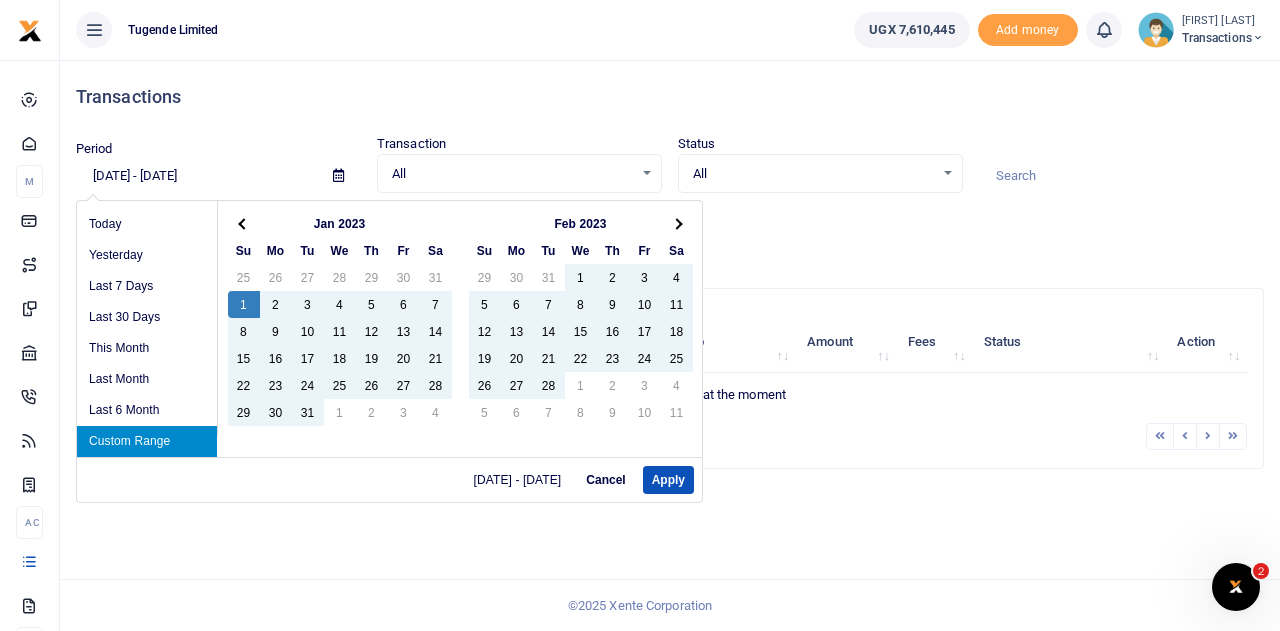 click on "[DATE] - [DATE]" at bounding box center (196, 176) 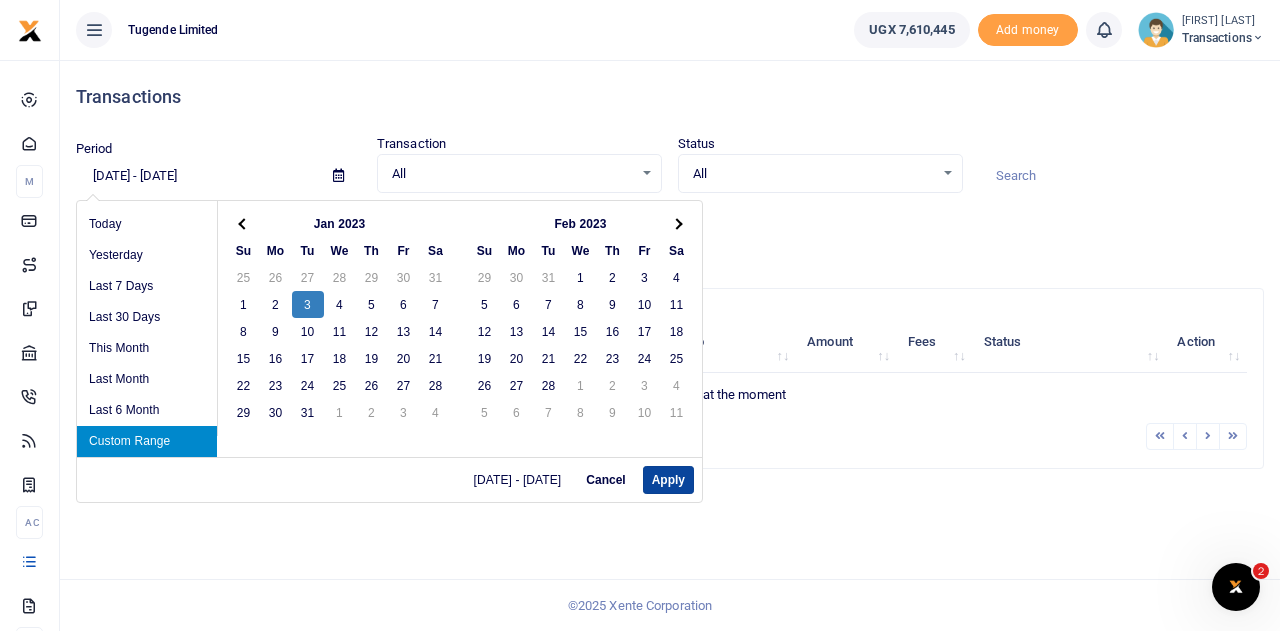 click on "Apply" at bounding box center [668, 480] 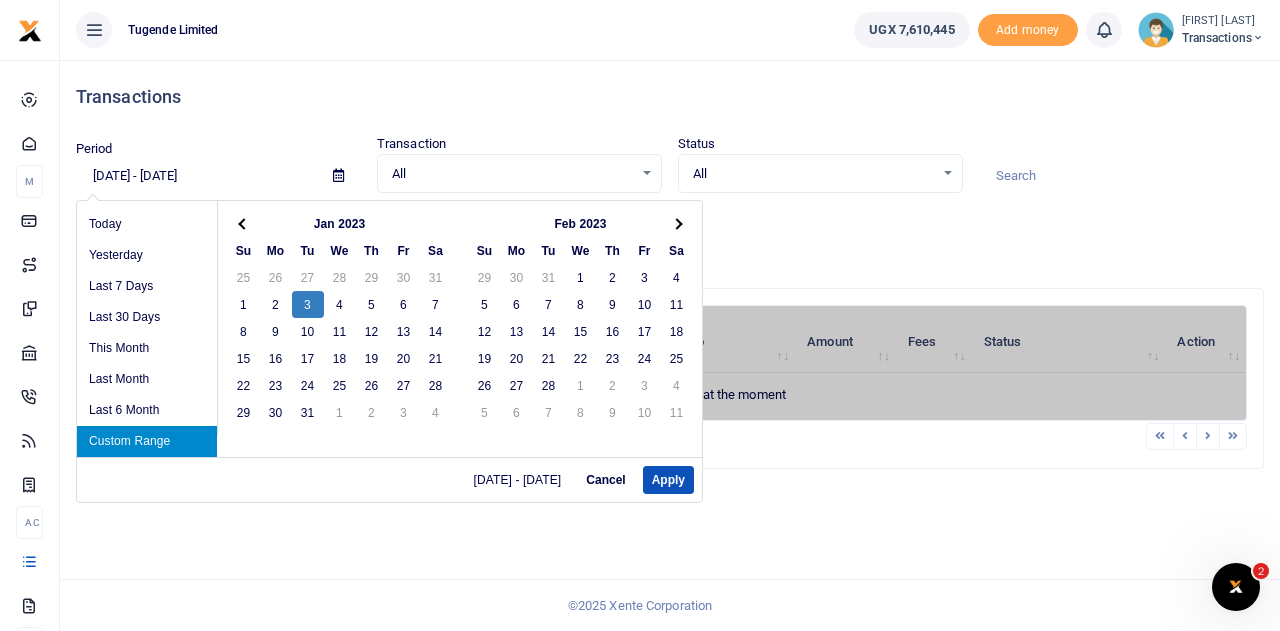 click on "[DATE] - [DATE]" at bounding box center [196, 176] 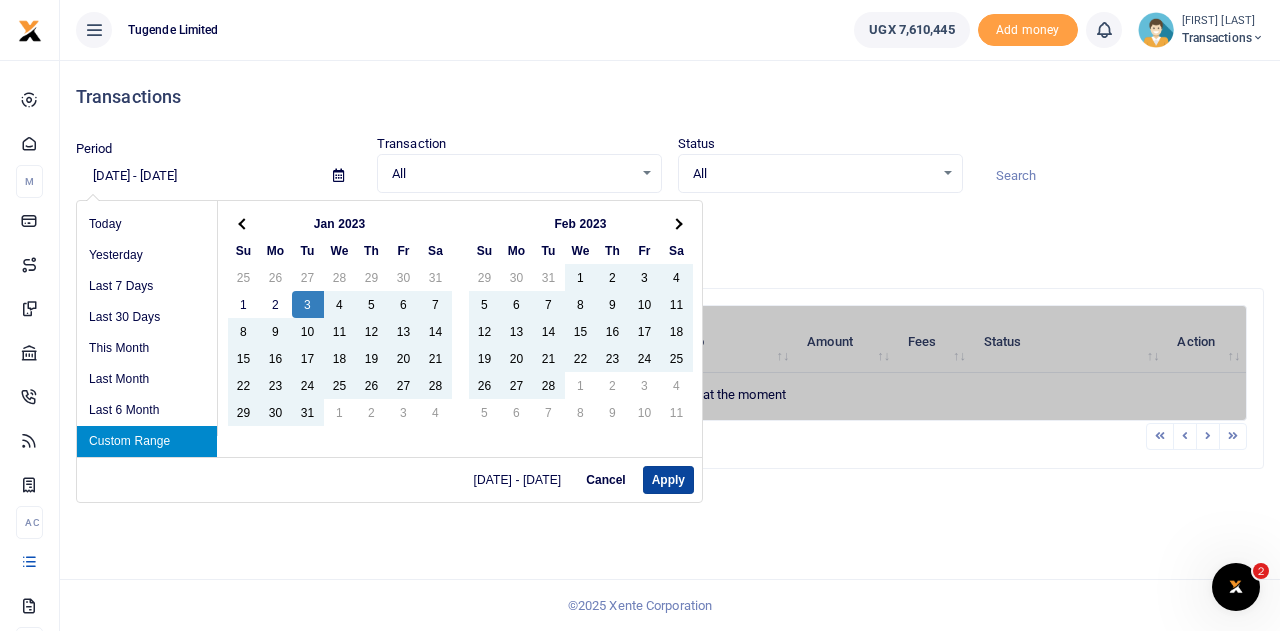 type on "[DATE] - [DATE]" 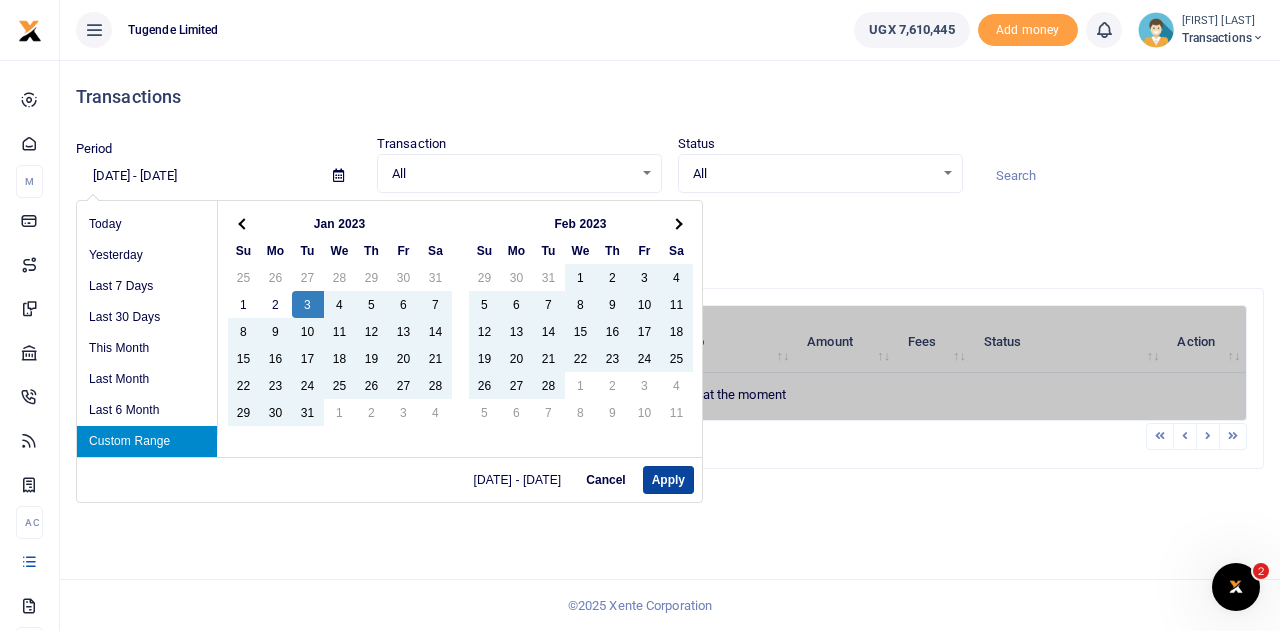 click on "Apply" at bounding box center [668, 480] 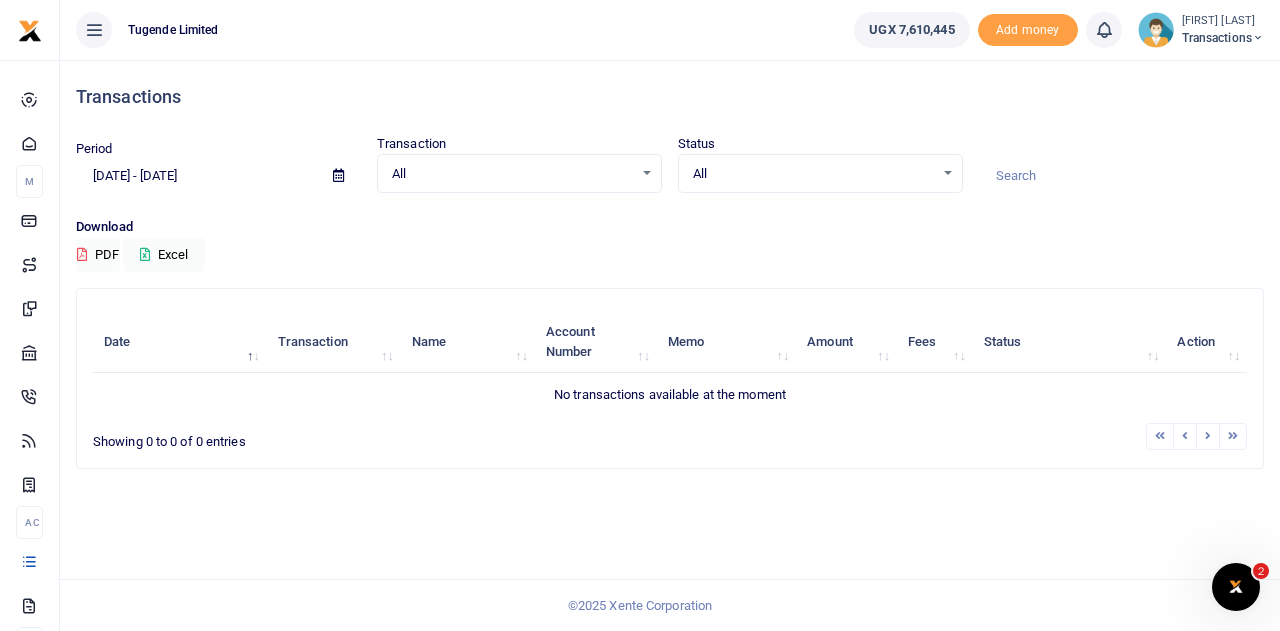 click at bounding box center [338, 175] 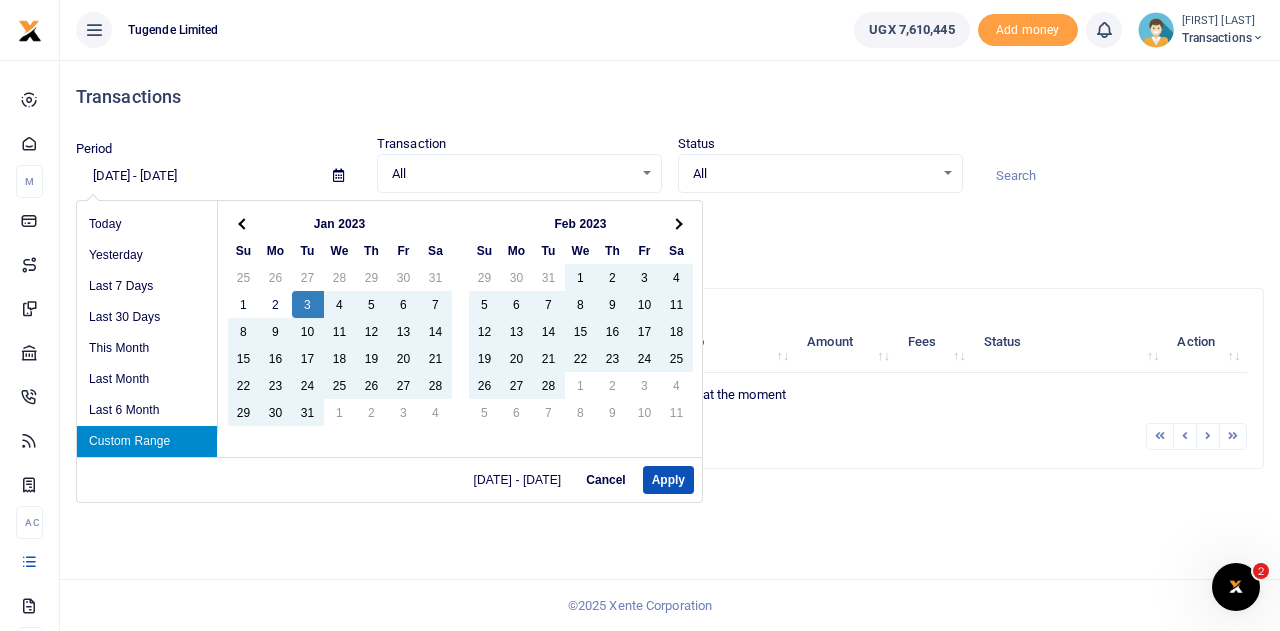 click on "[DATE] - [DATE] Cancel Apply" at bounding box center [389, 479] 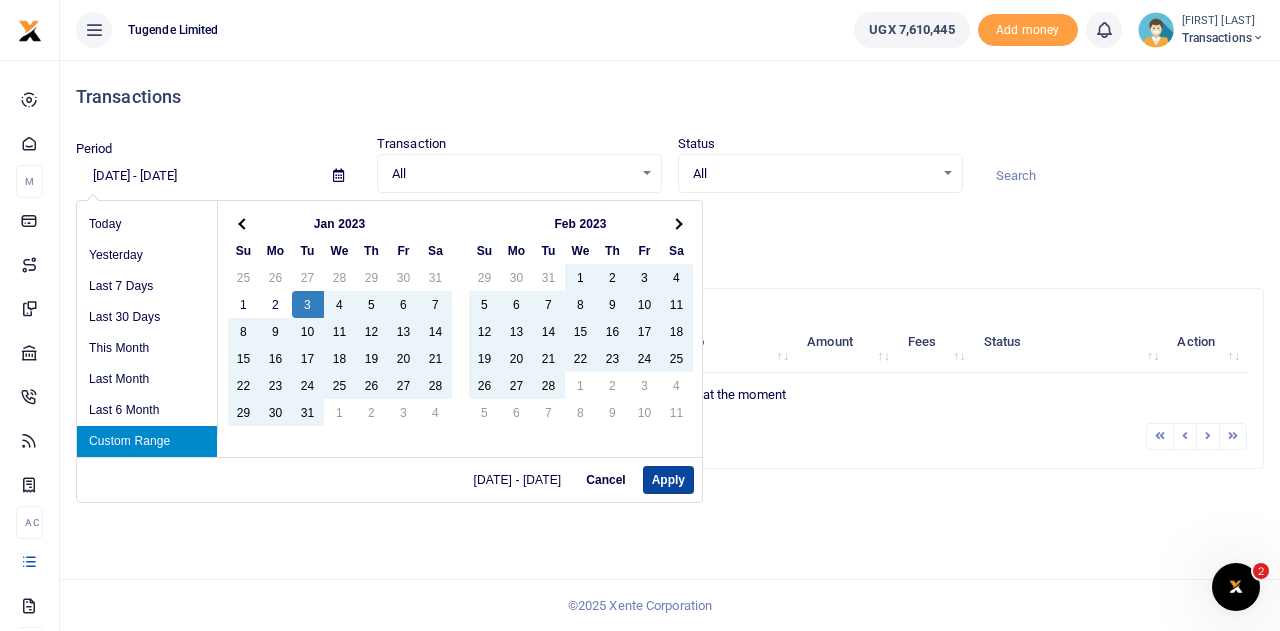 click on "Apply" at bounding box center [668, 480] 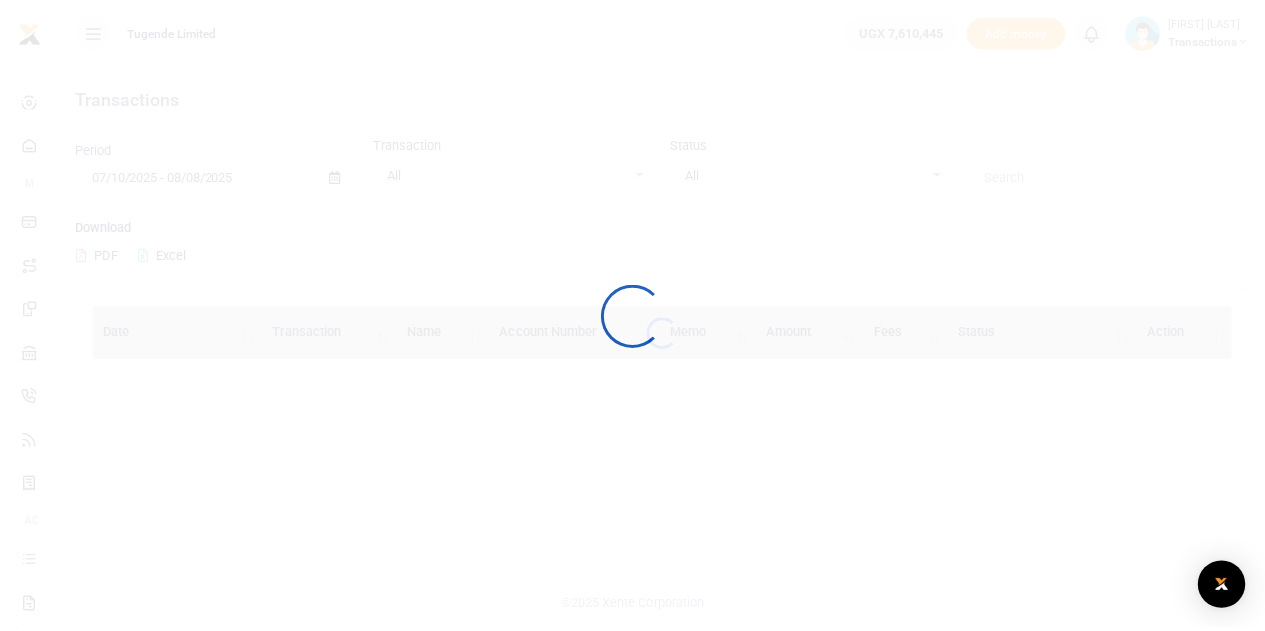 scroll, scrollTop: 0, scrollLeft: 0, axis: both 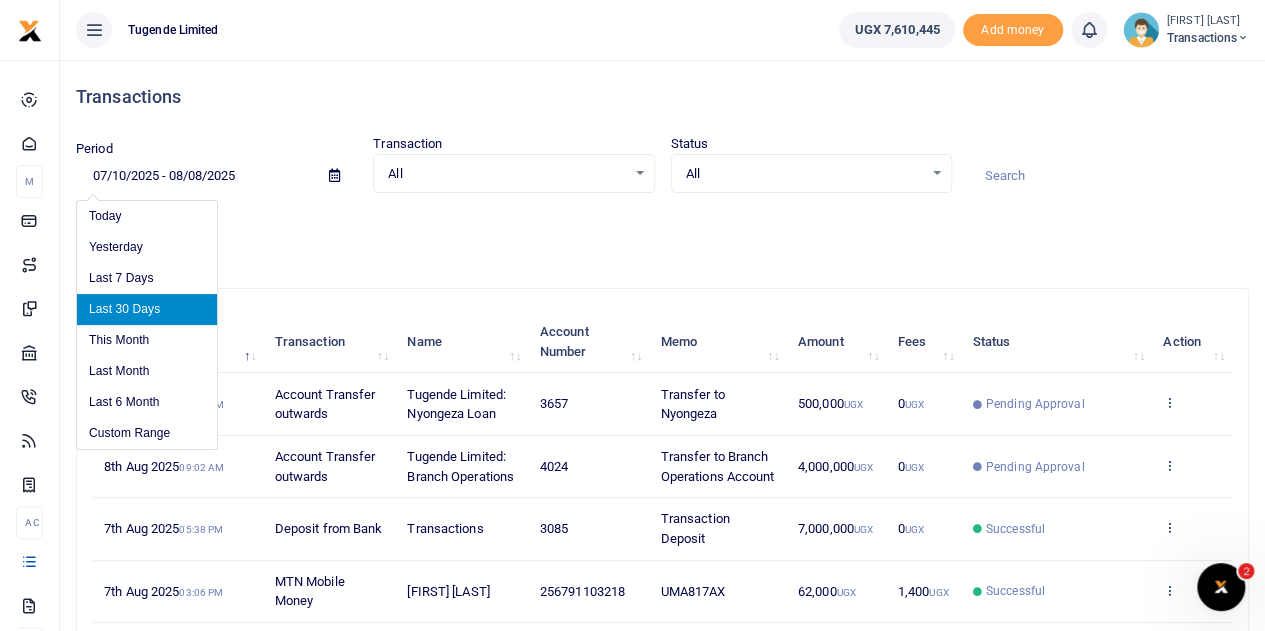 click on "07/10/2025 - 08/08/2025" at bounding box center [194, 176] 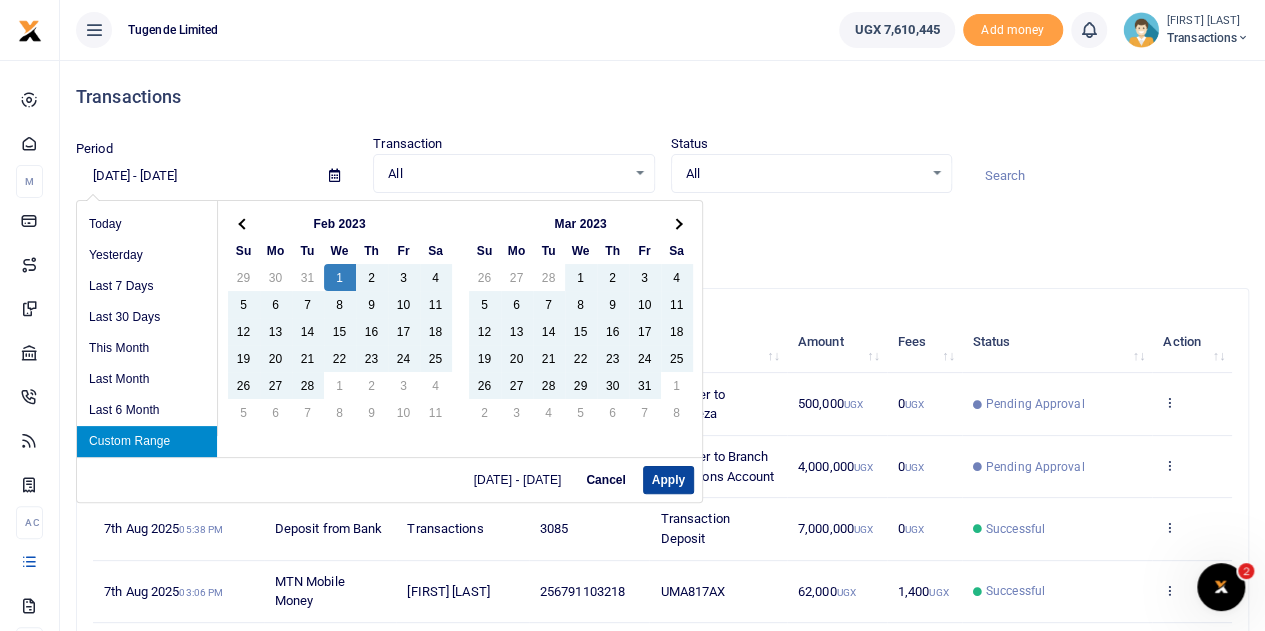 type on "02/01/2023 - 08/08/2025" 